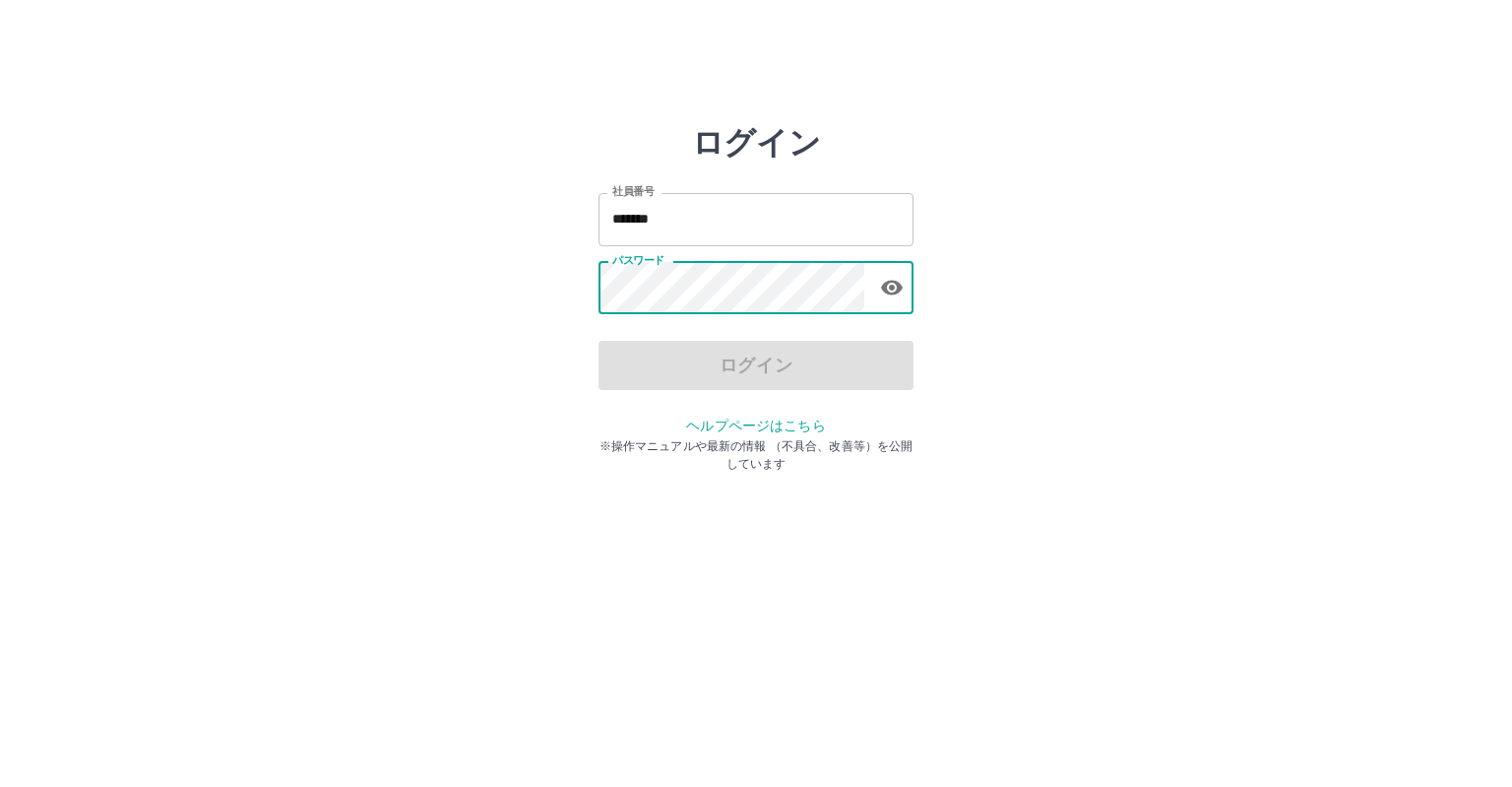 scroll, scrollTop: 0, scrollLeft: 0, axis: both 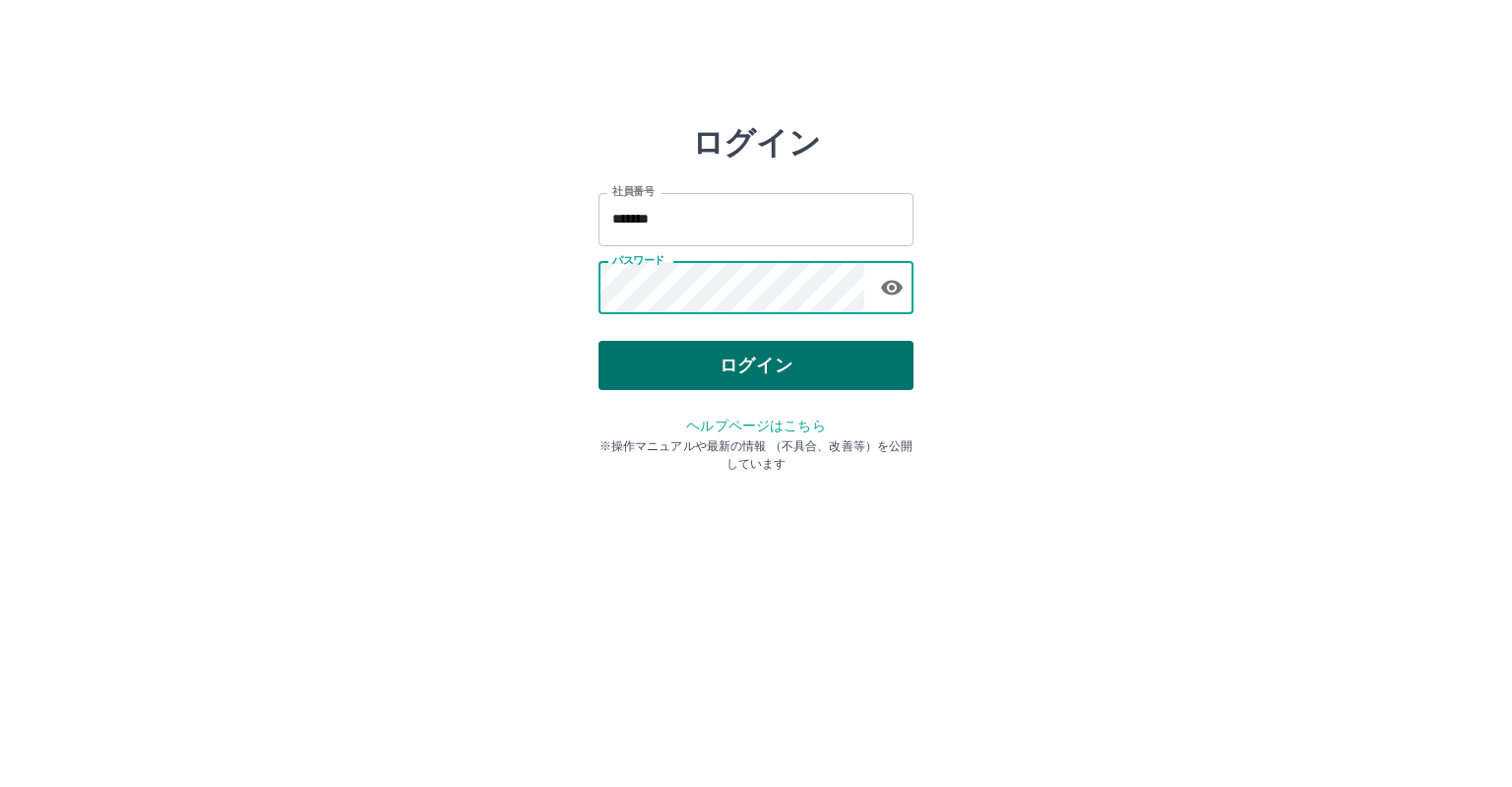 click on "ログイン" at bounding box center [756, 365] 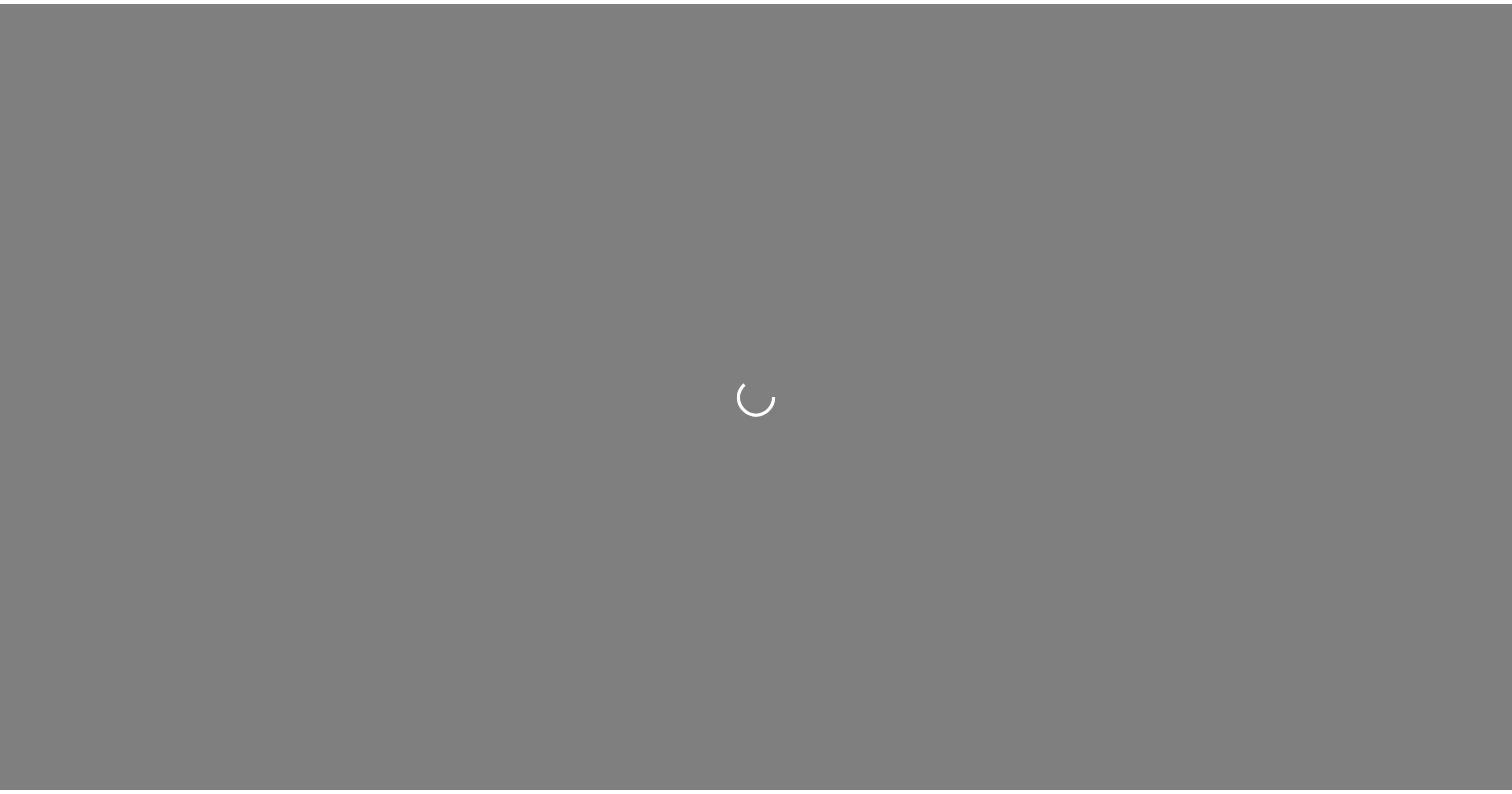 scroll, scrollTop: 0, scrollLeft: 0, axis: both 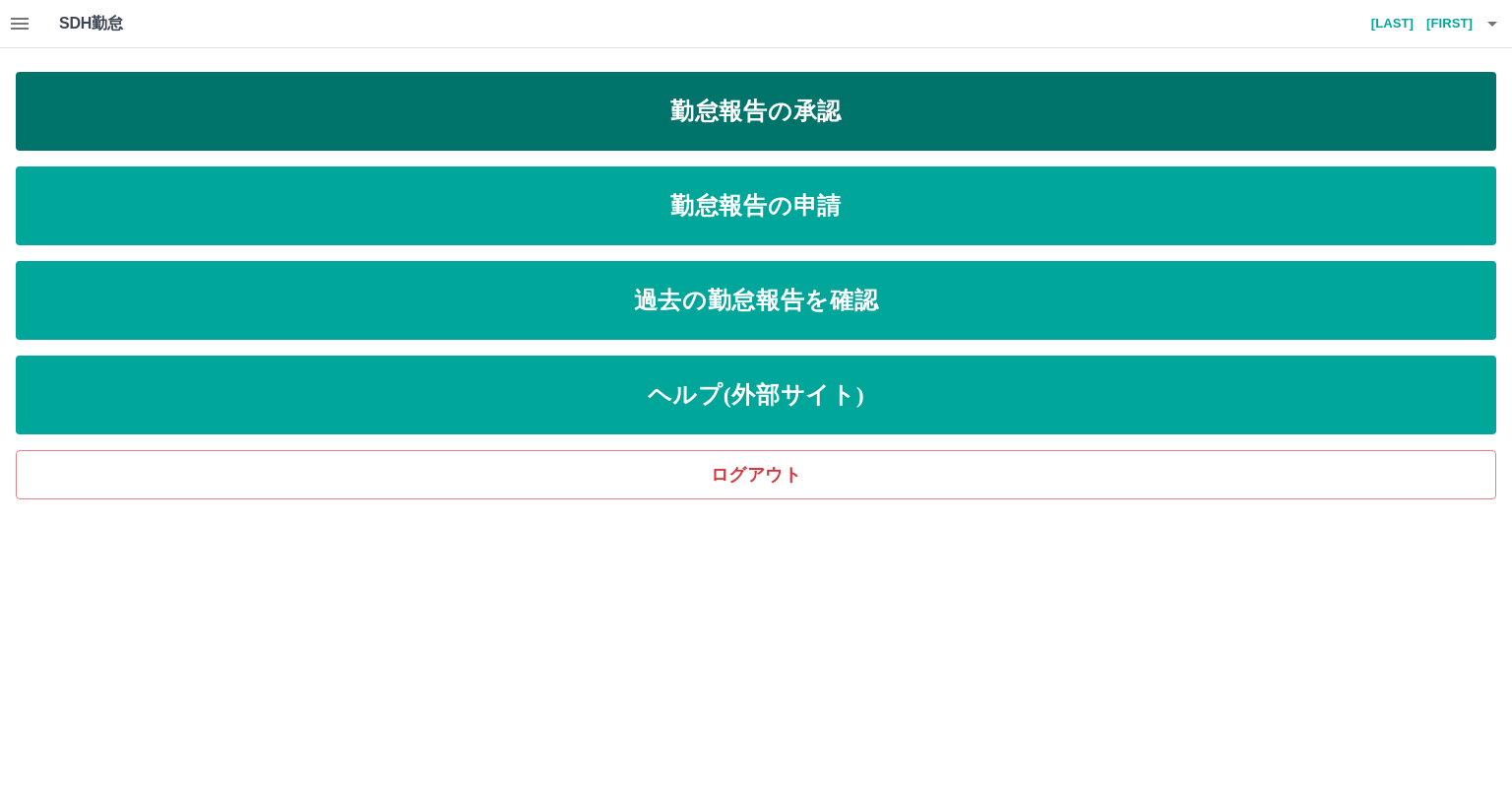 click on "勤怠報告の承認" at bounding box center (756, 111) 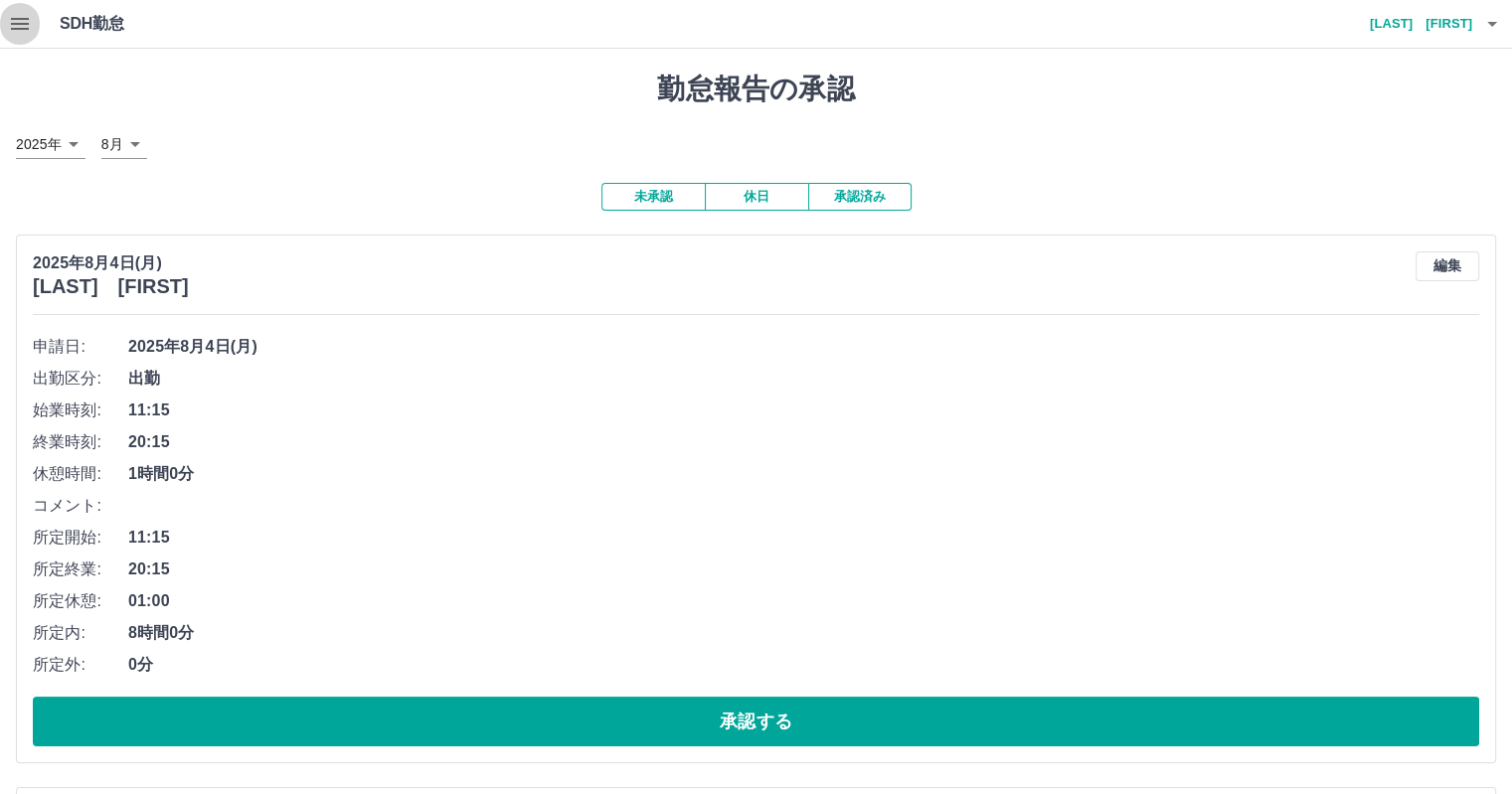 click 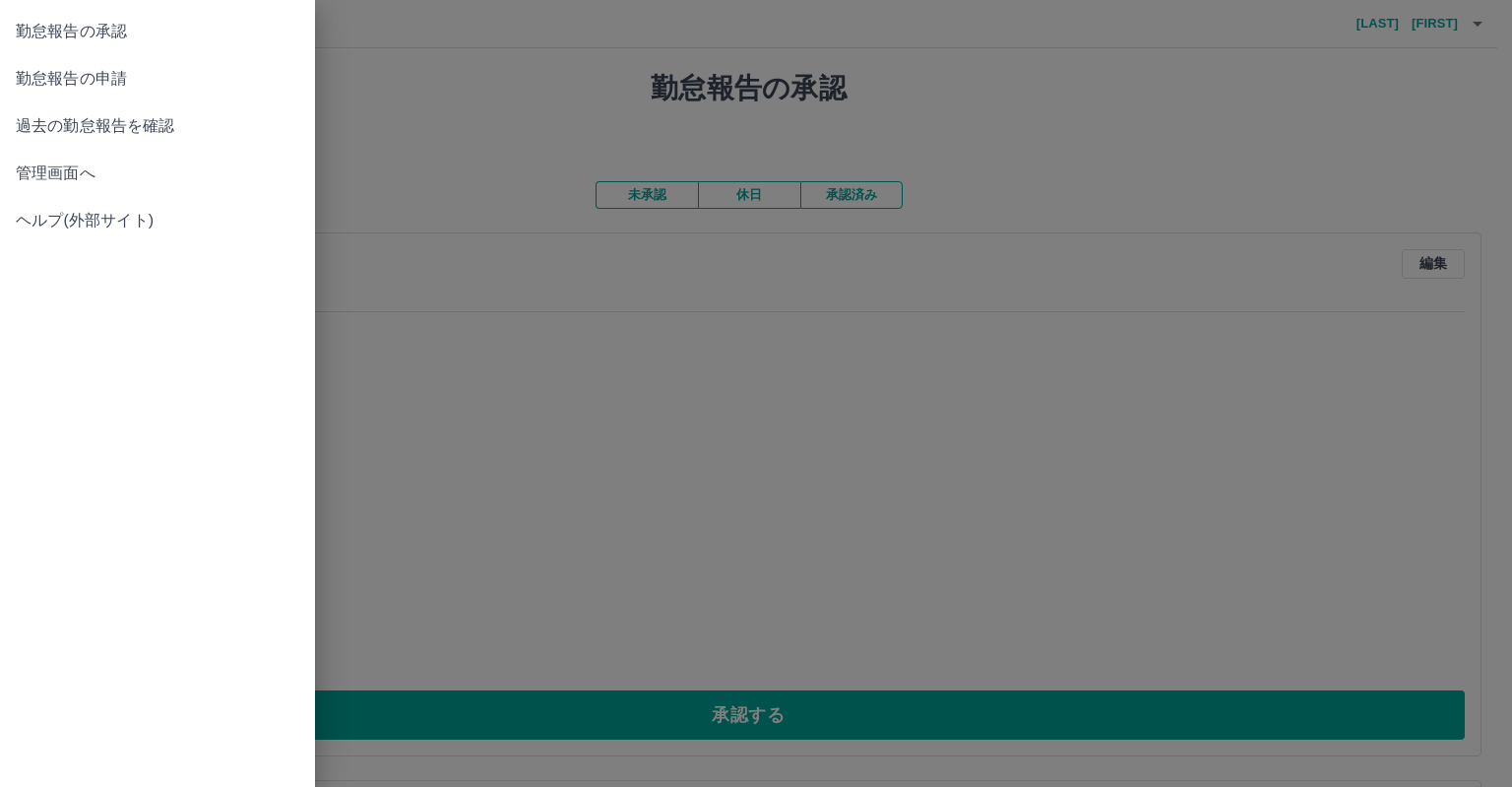 click on "管理画面へ" at bounding box center (158, 173) 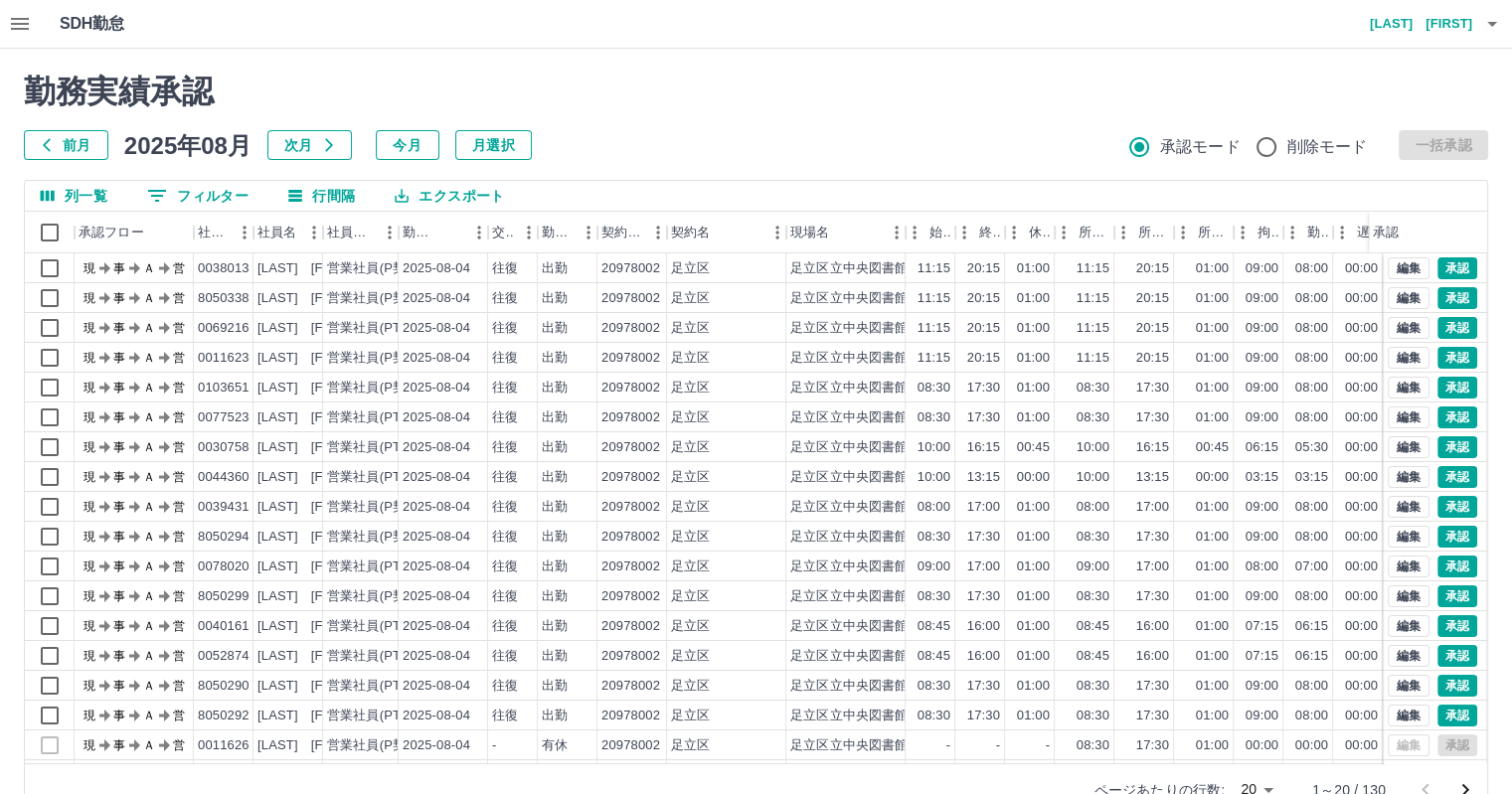 click on "前月" at bounding box center (66, 145) 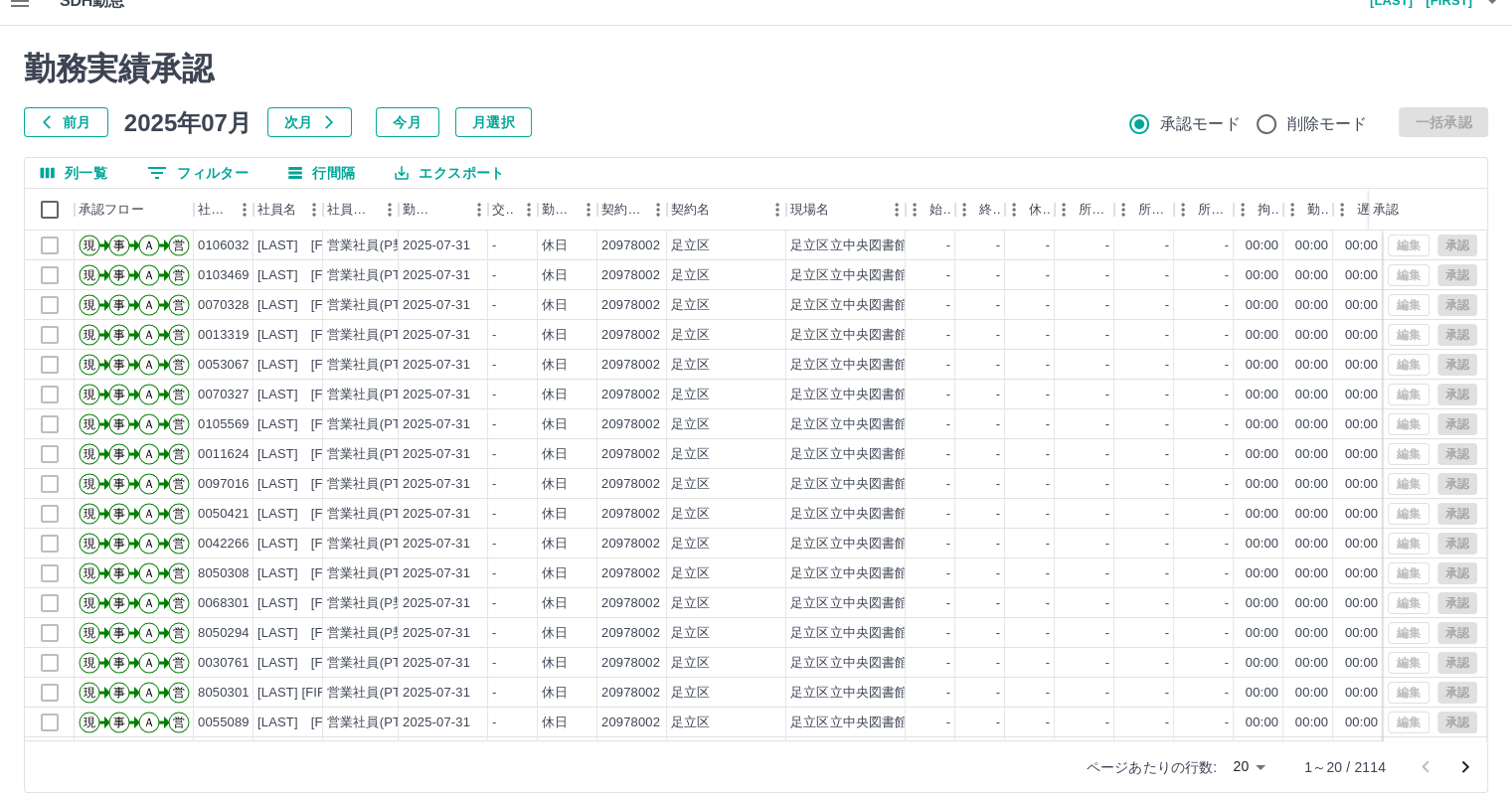 scroll, scrollTop: 46, scrollLeft: 0, axis: vertical 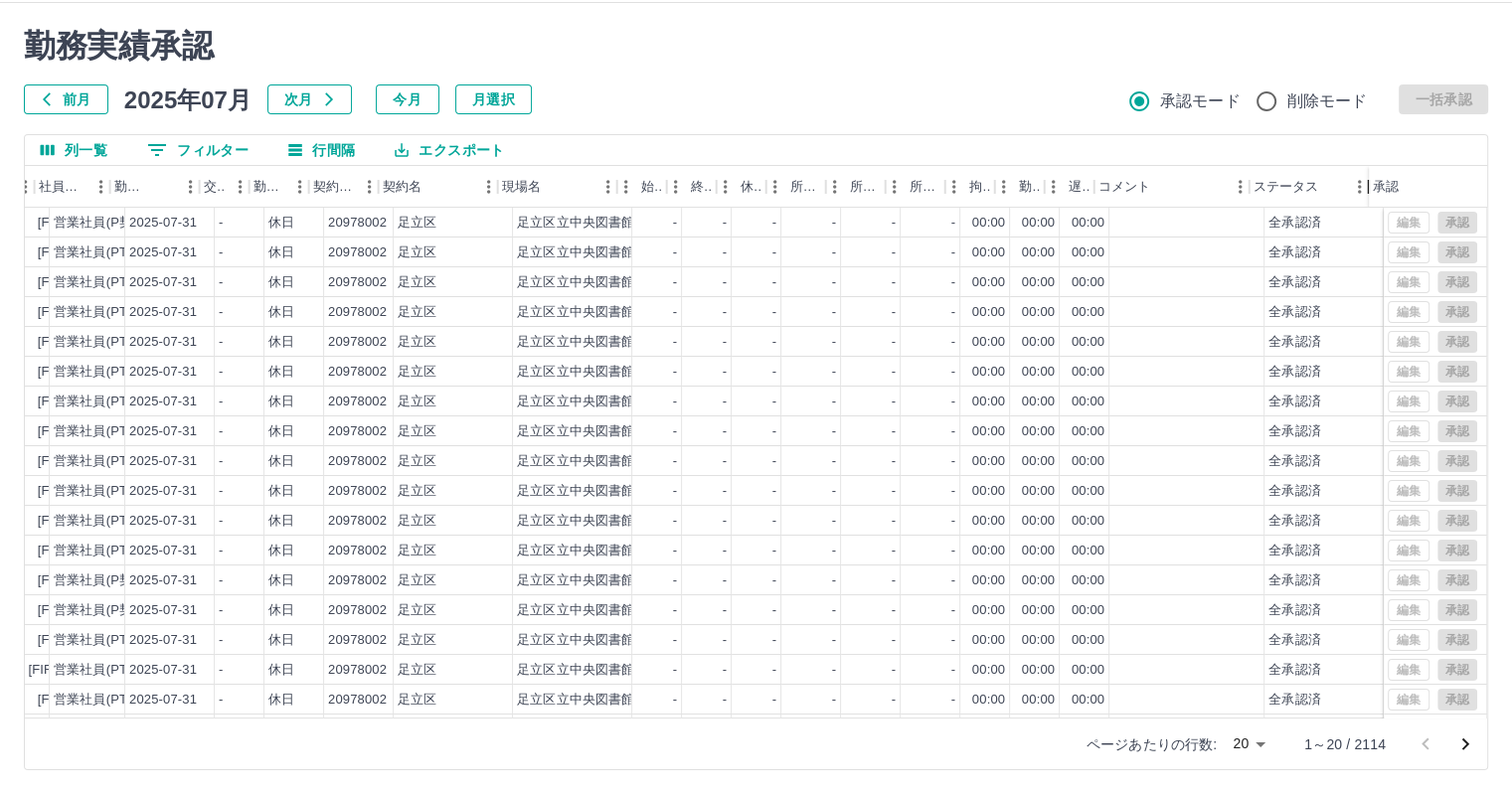 click at bounding box center (1369, 187) 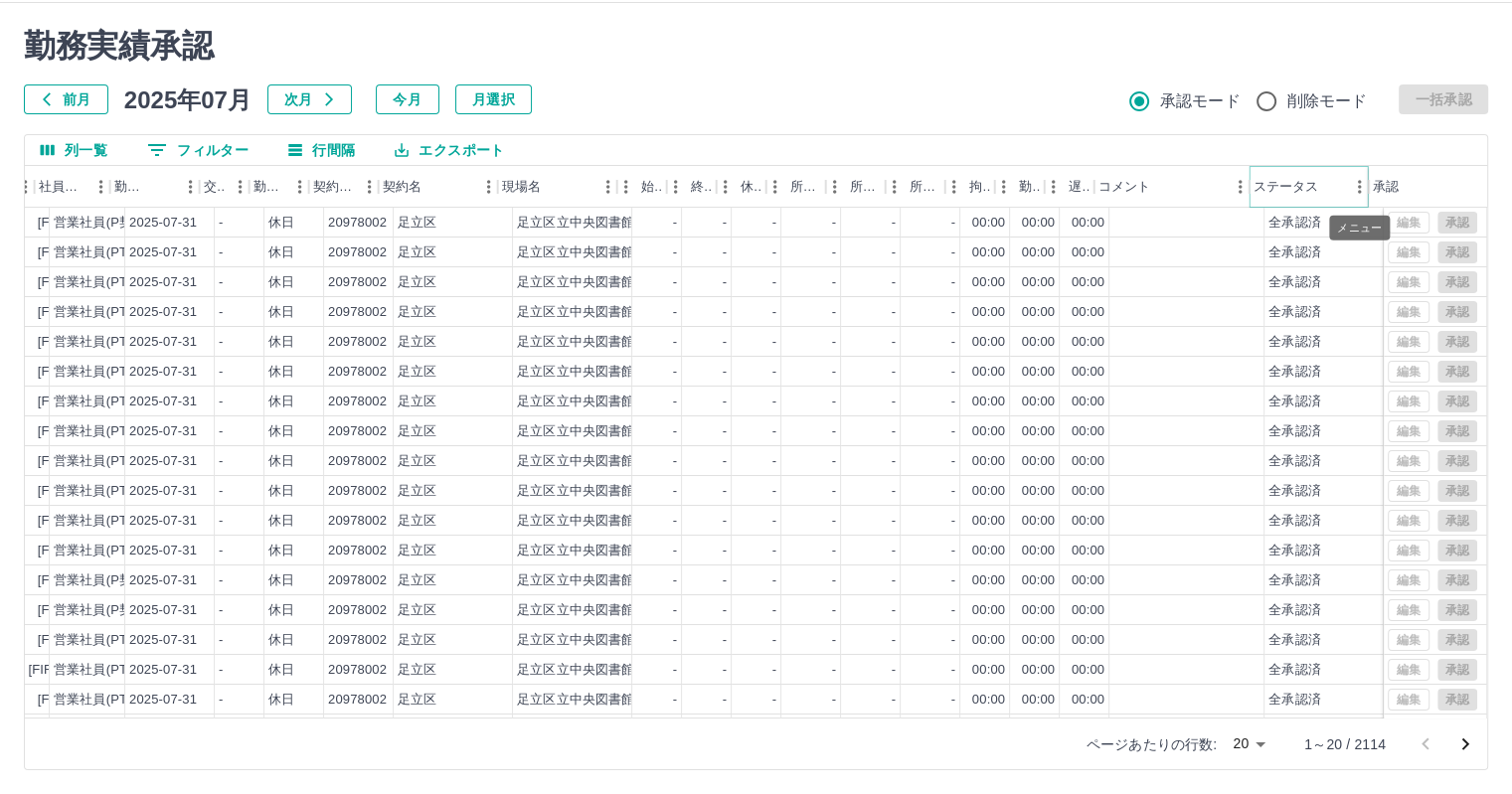 click 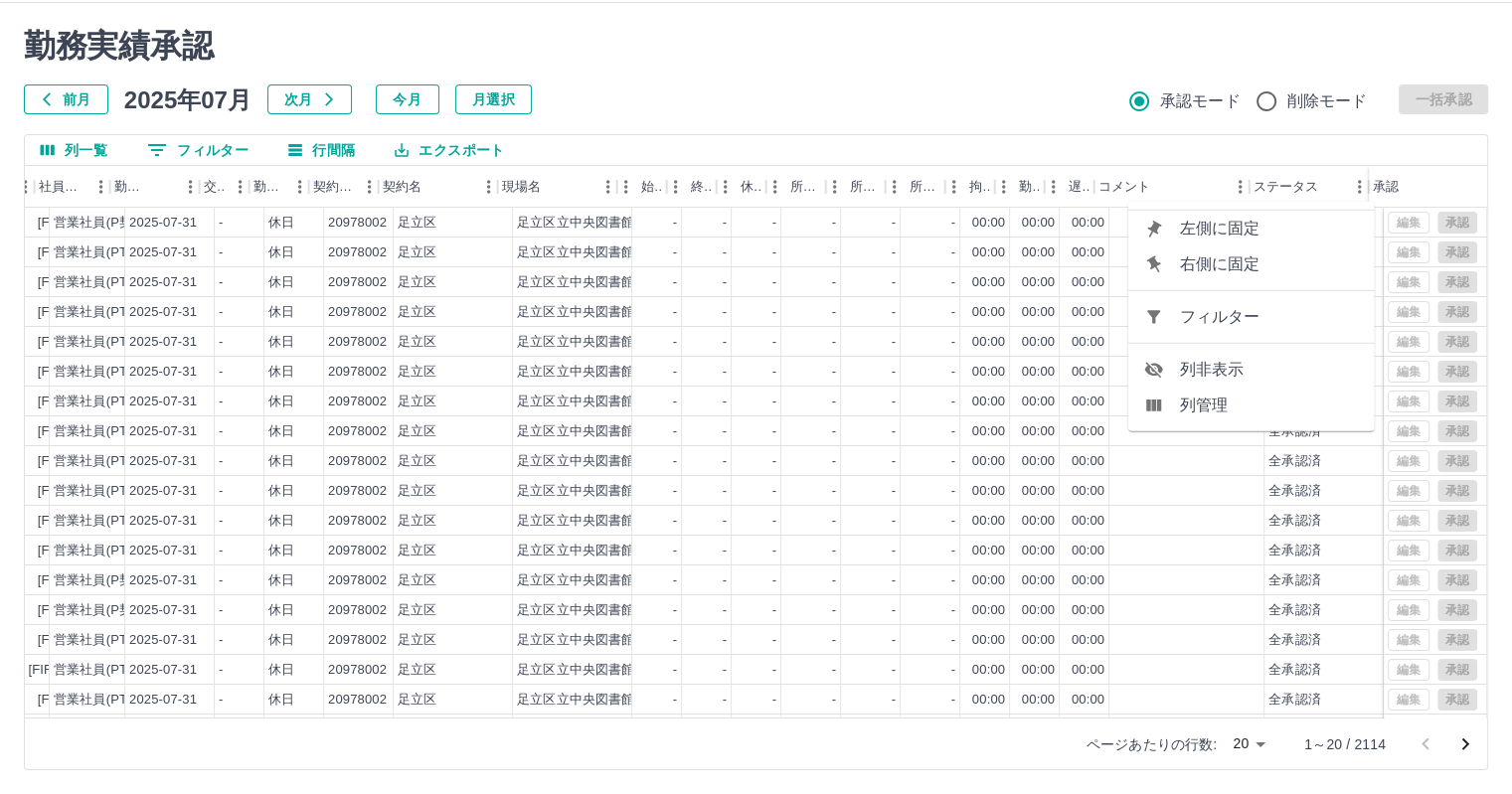 click on "フィルター" at bounding box center [1269, 317] 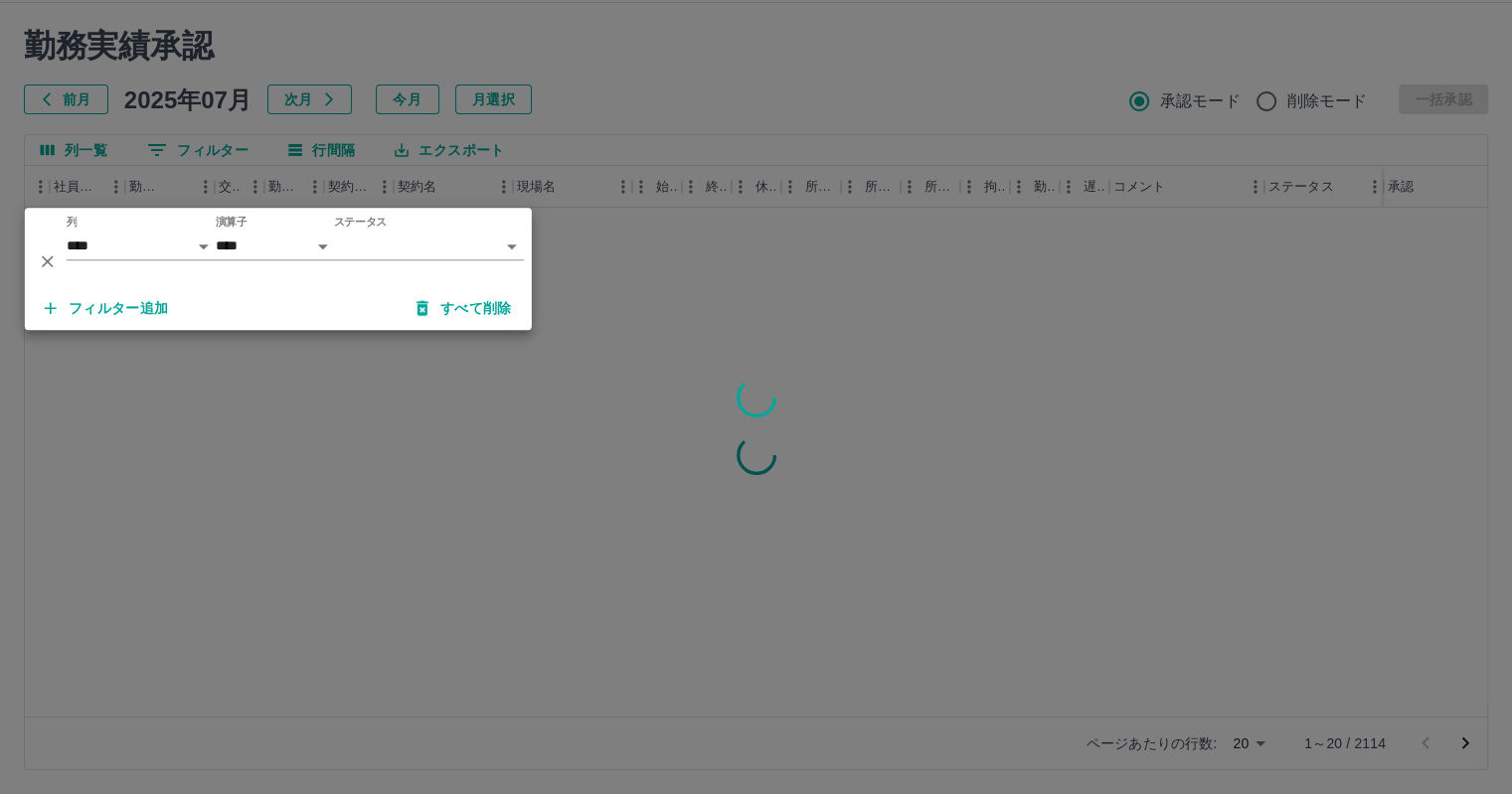 scroll, scrollTop: 0, scrollLeft: 273, axis: horizontal 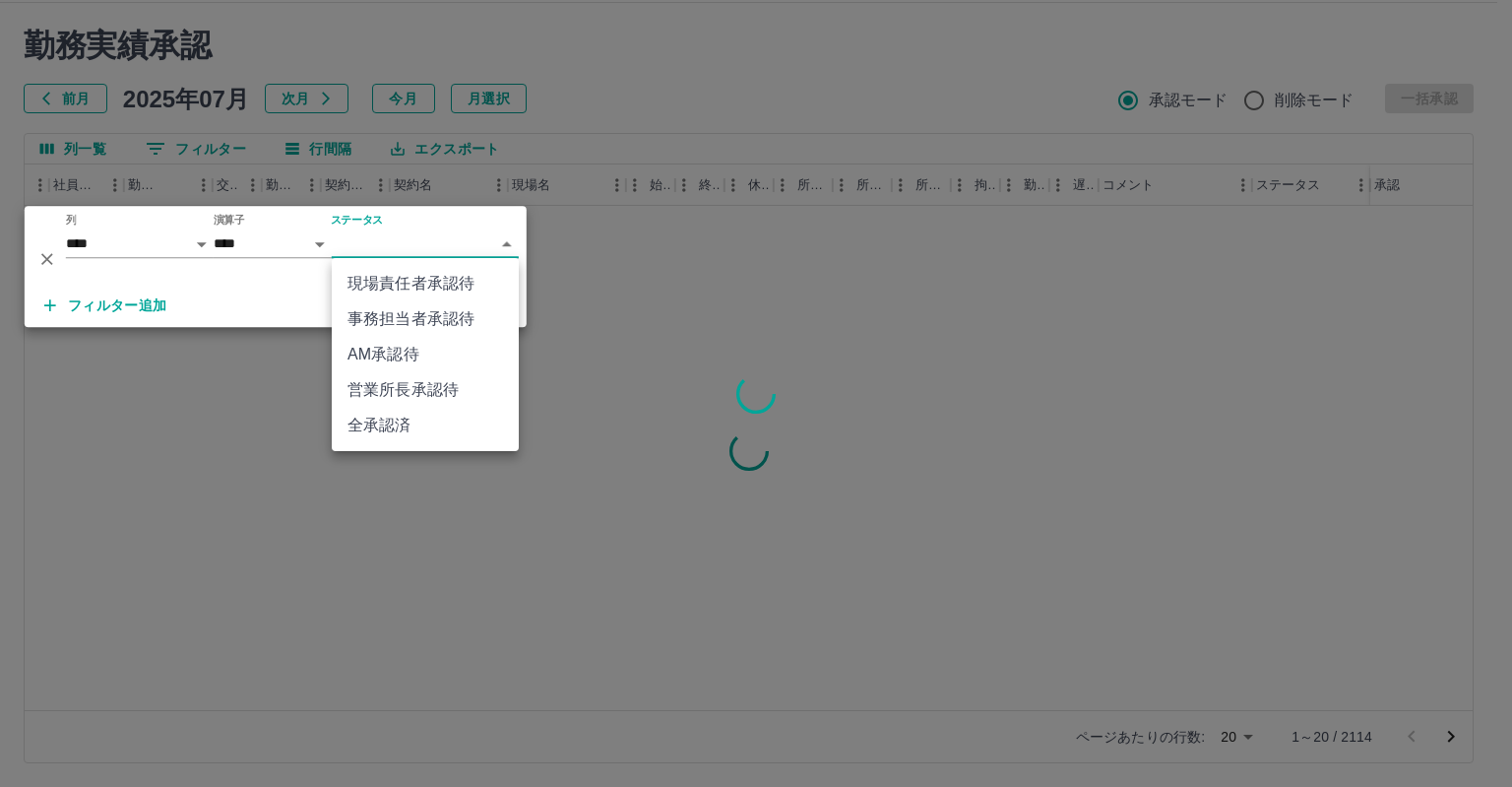 click on "現場責任者承認待" at bounding box center (425, 284) 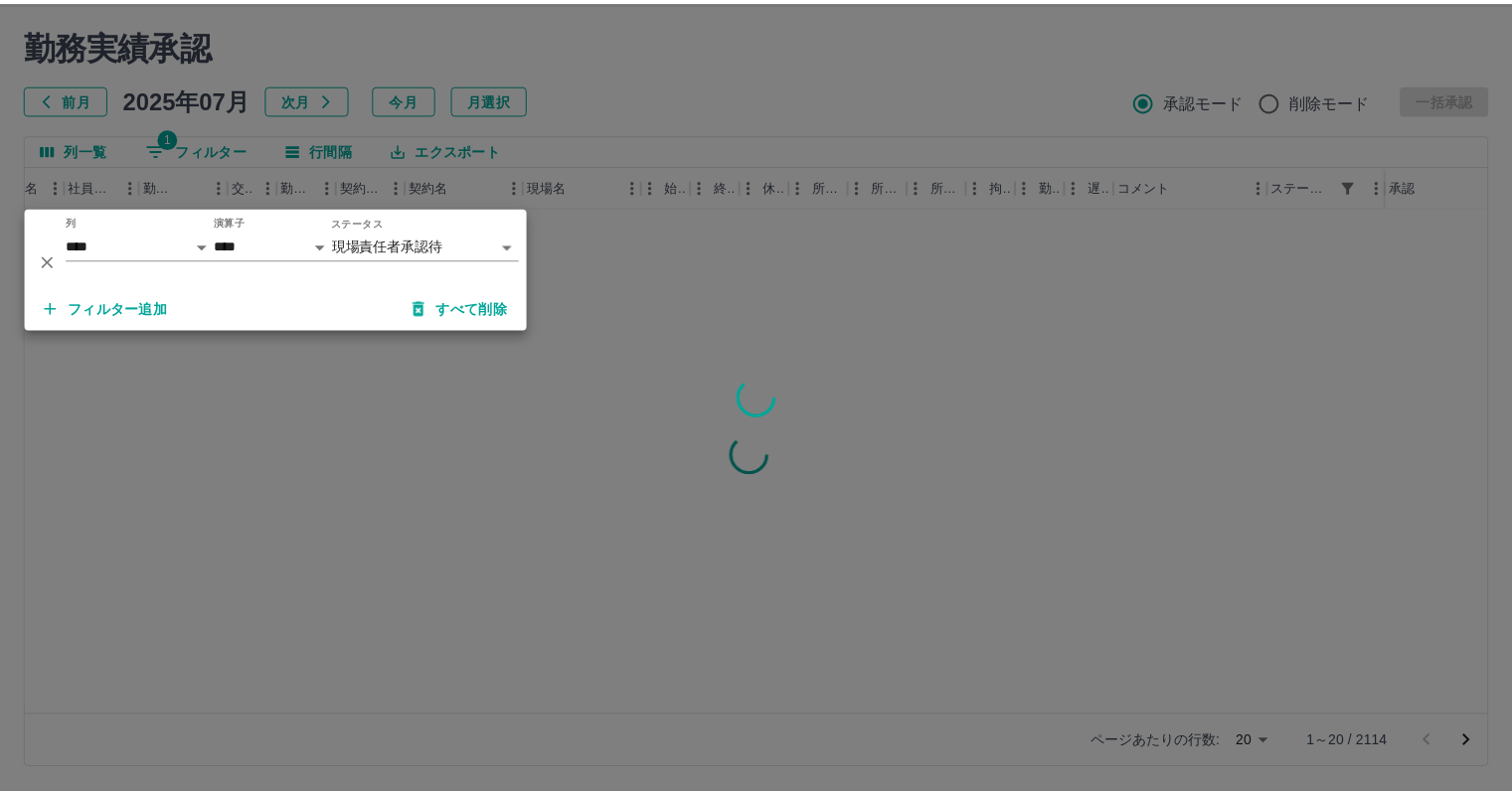 scroll, scrollTop: 0, scrollLeft: 258, axis: horizontal 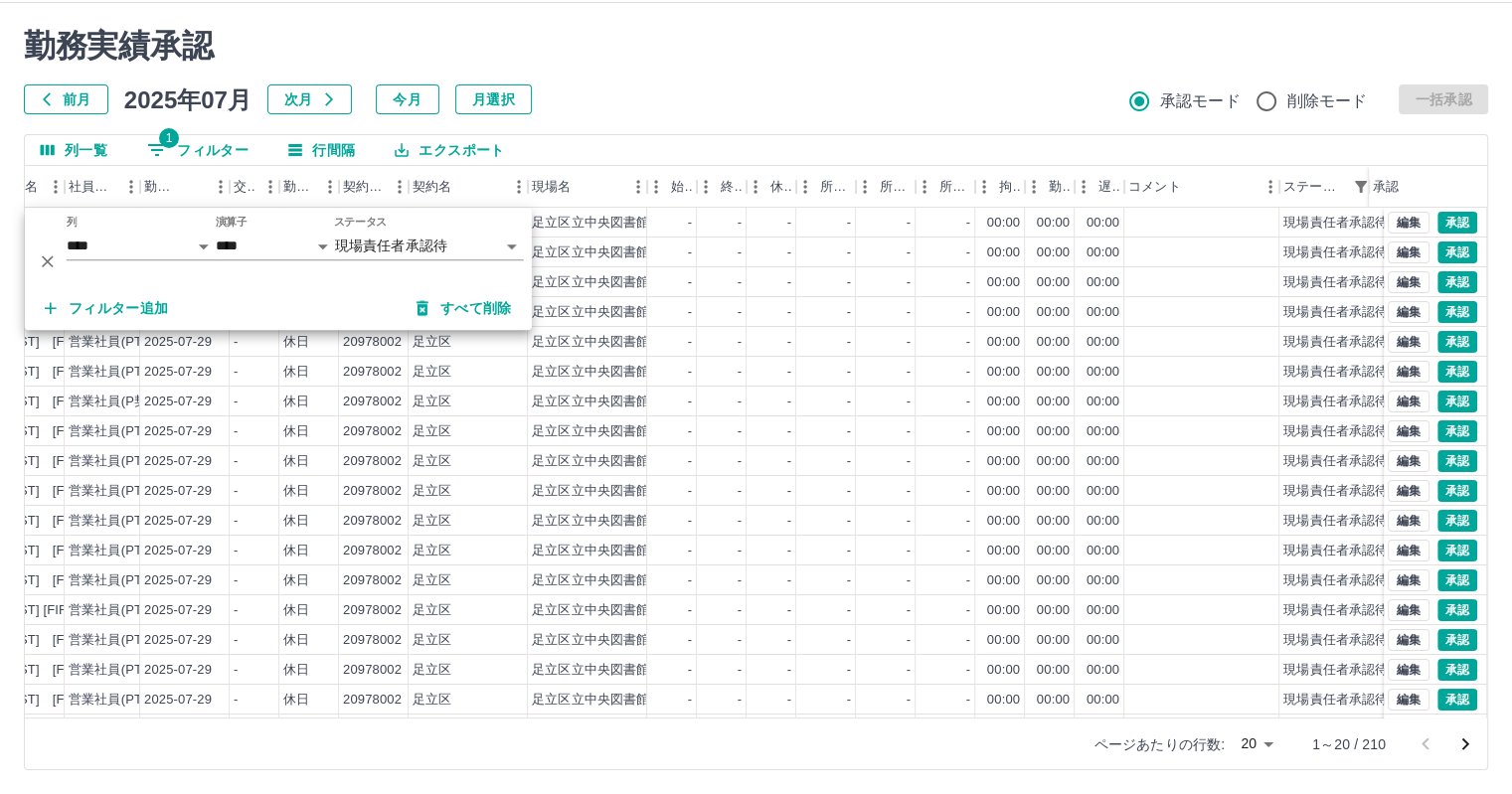 click on "前月 2025年07月 次月 今月 月選択 承認モード 削除モード 一括承認" at bounding box center (756, 99) 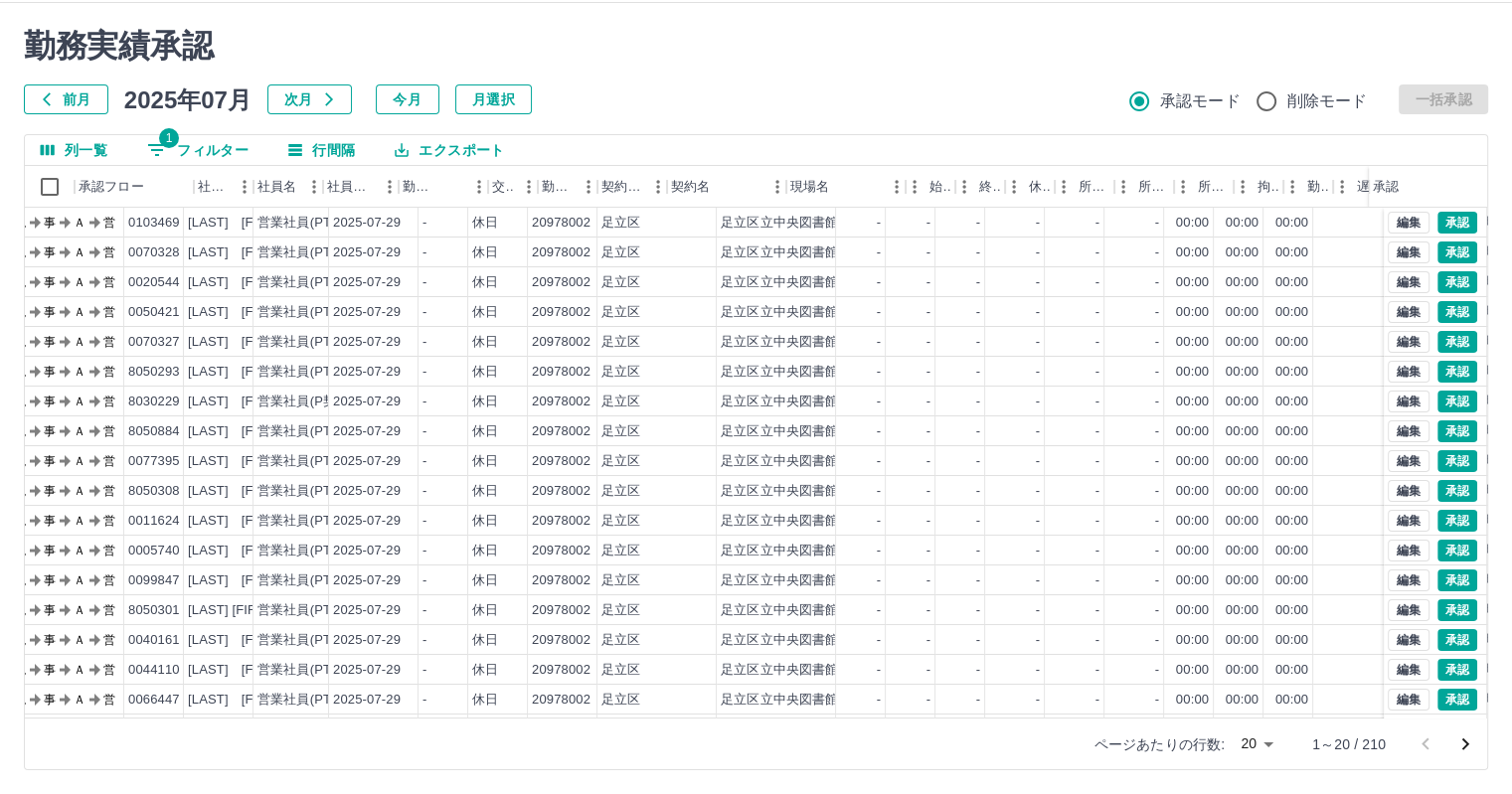 scroll, scrollTop: 0, scrollLeft: 0, axis: both 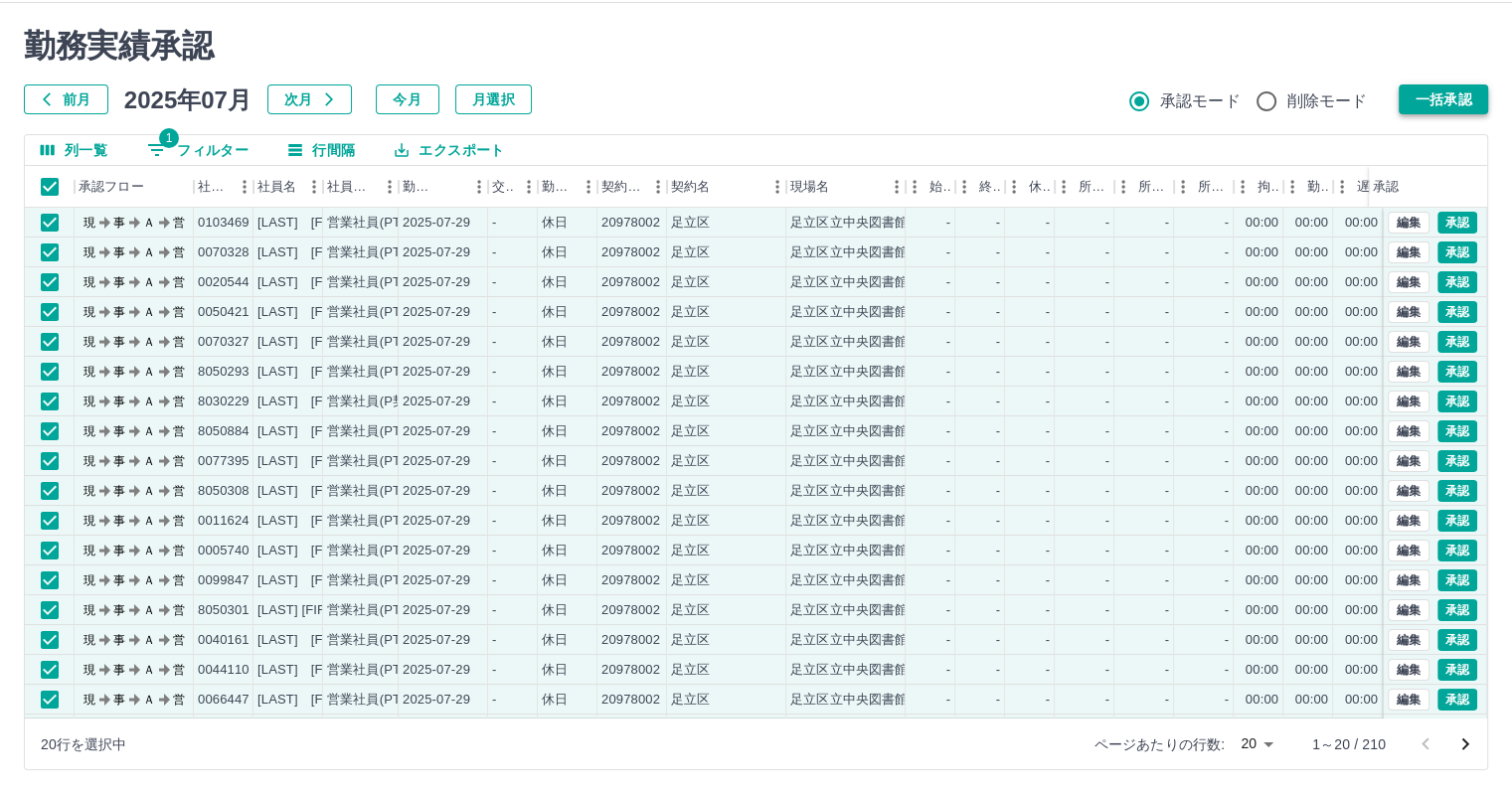click on "一括承認" at bounding box center (1443, 99) 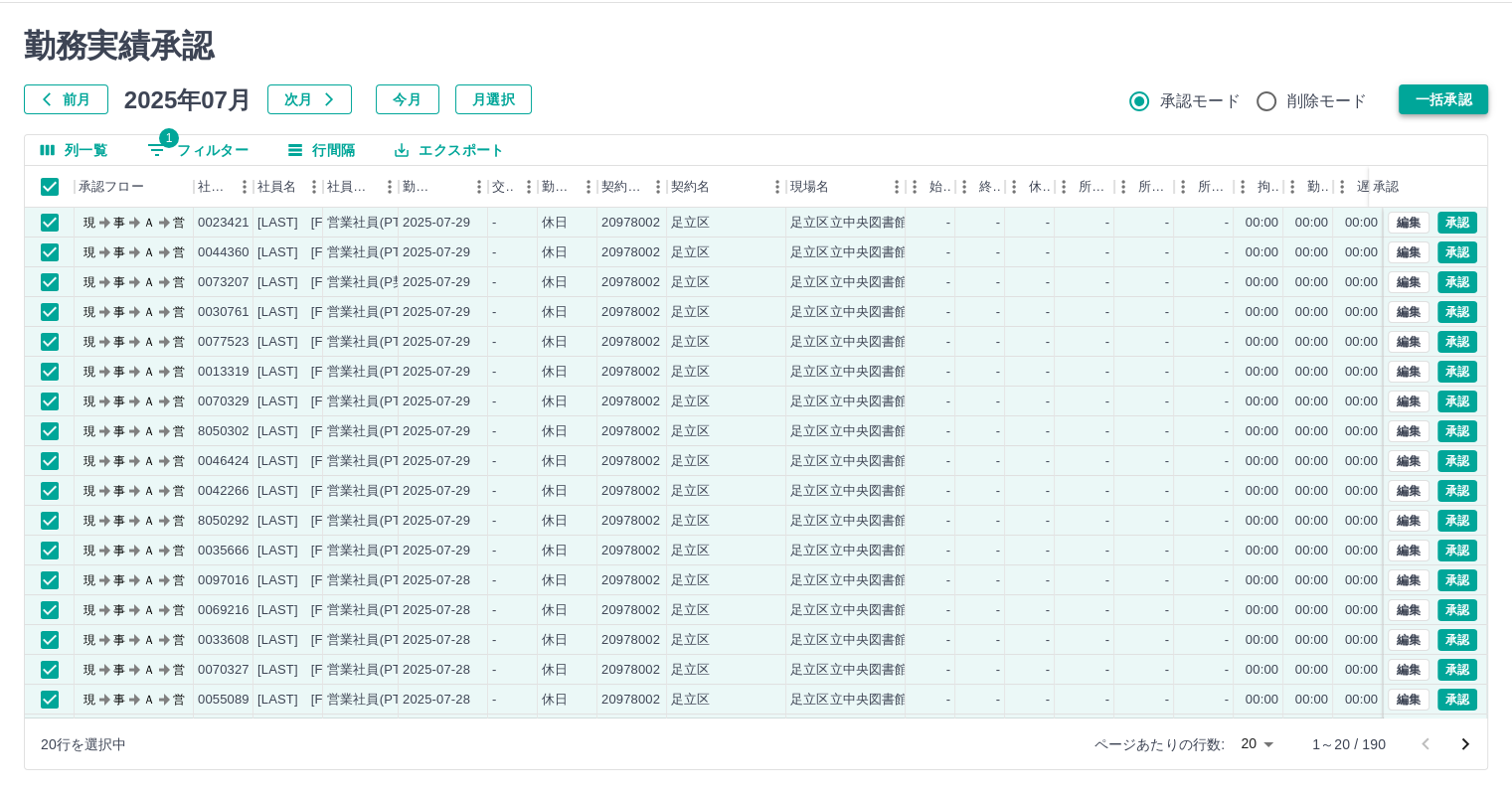 click on "一括承認" at bounding box center [1443, 99] 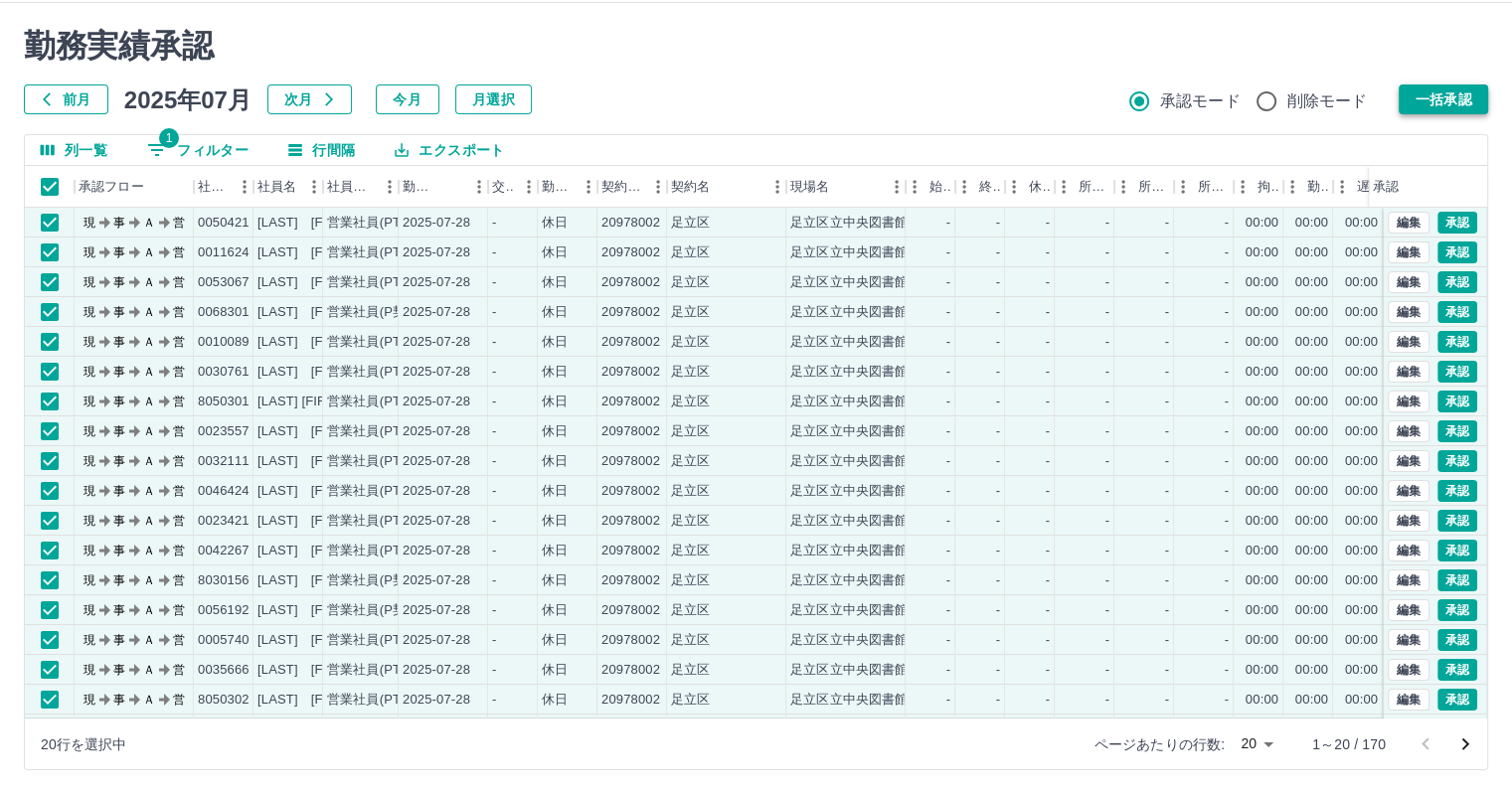 click on "一括承認" at bounding box center [1443, 99] 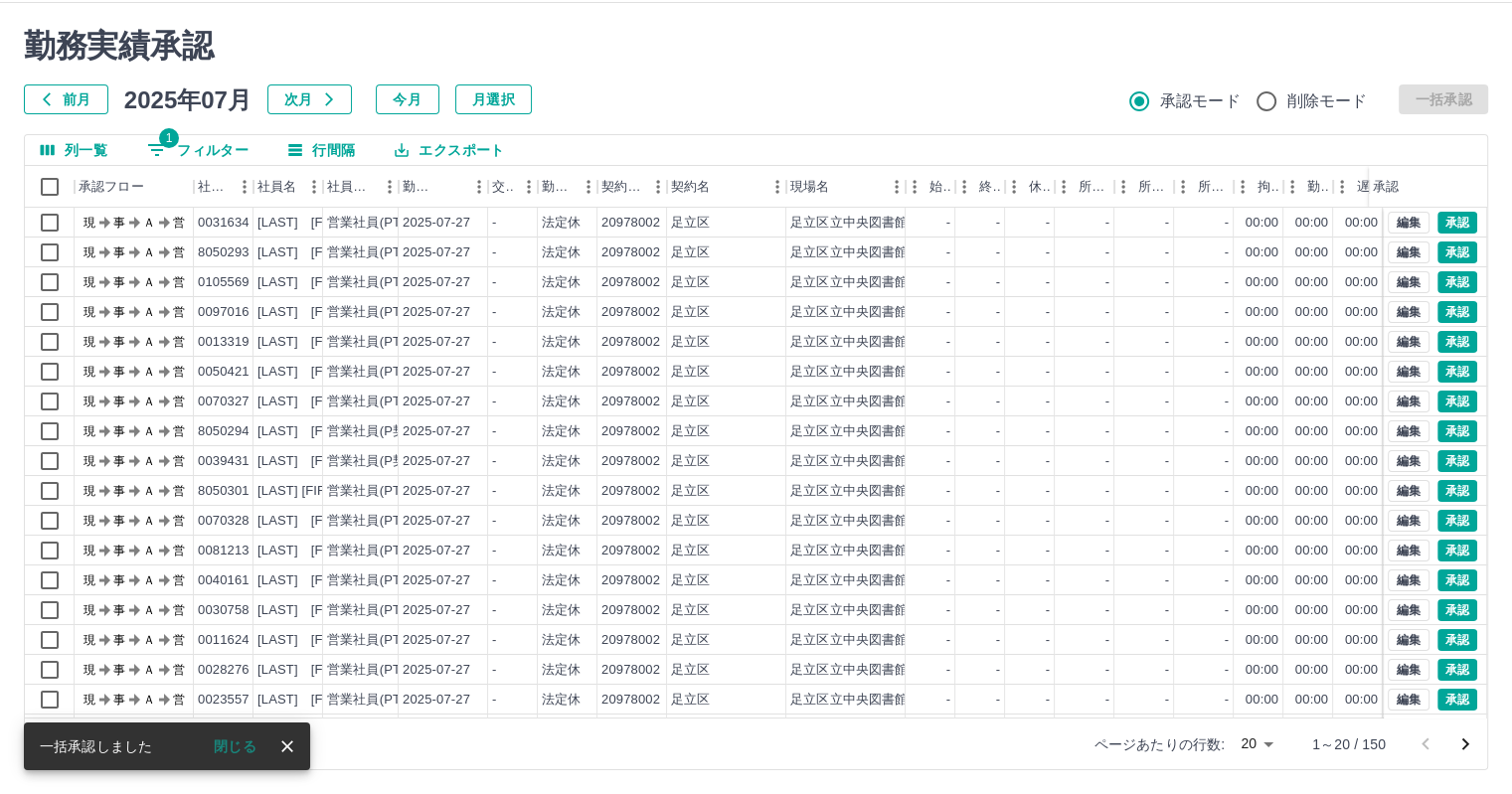 drag, startPoint x: 1456, startPoint y: 96, endPoint x: 1097, endPoint y: 283, distance: 404.78389 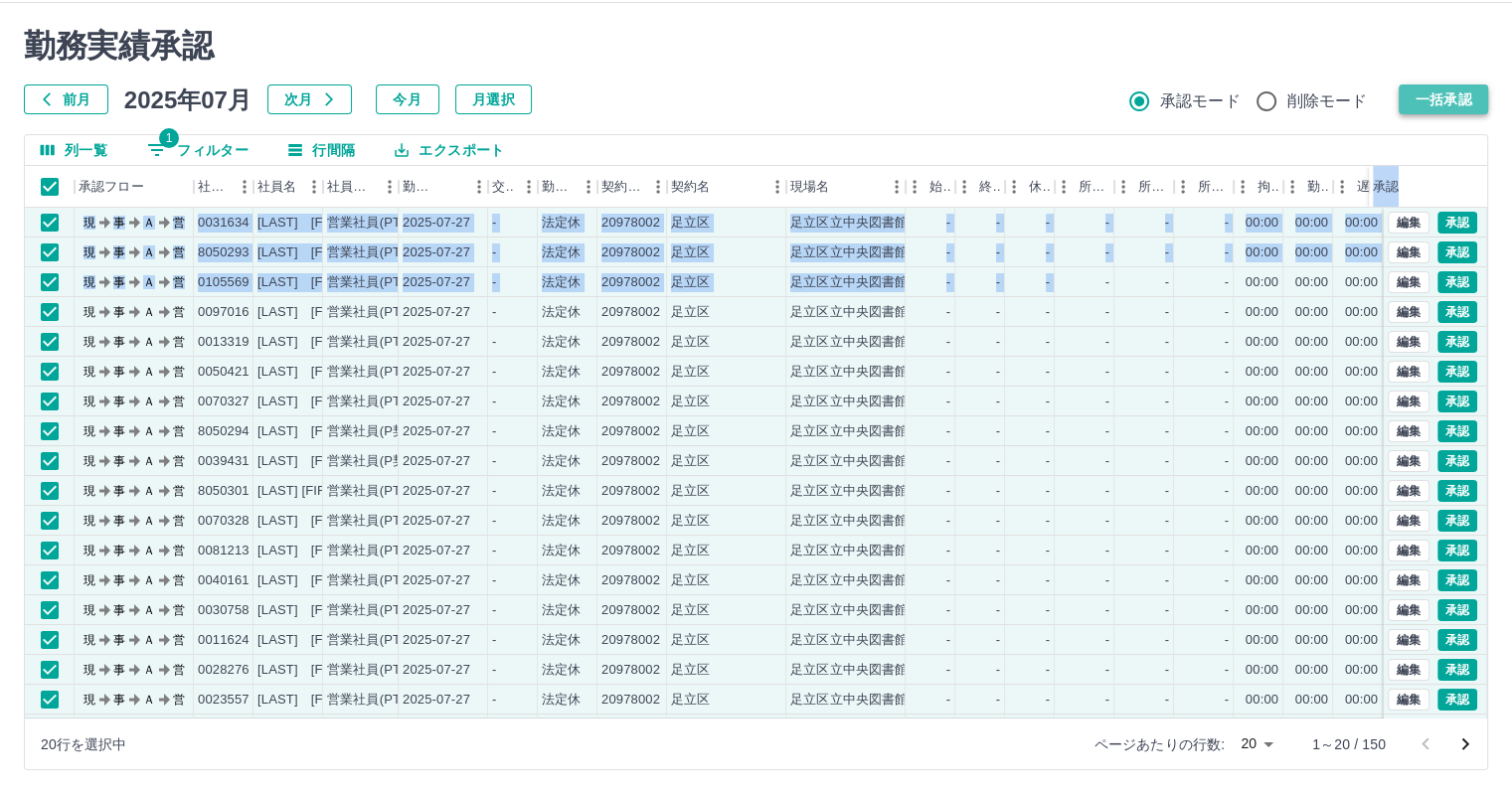 click on "一括承認" at bounding box center [1443, 99] 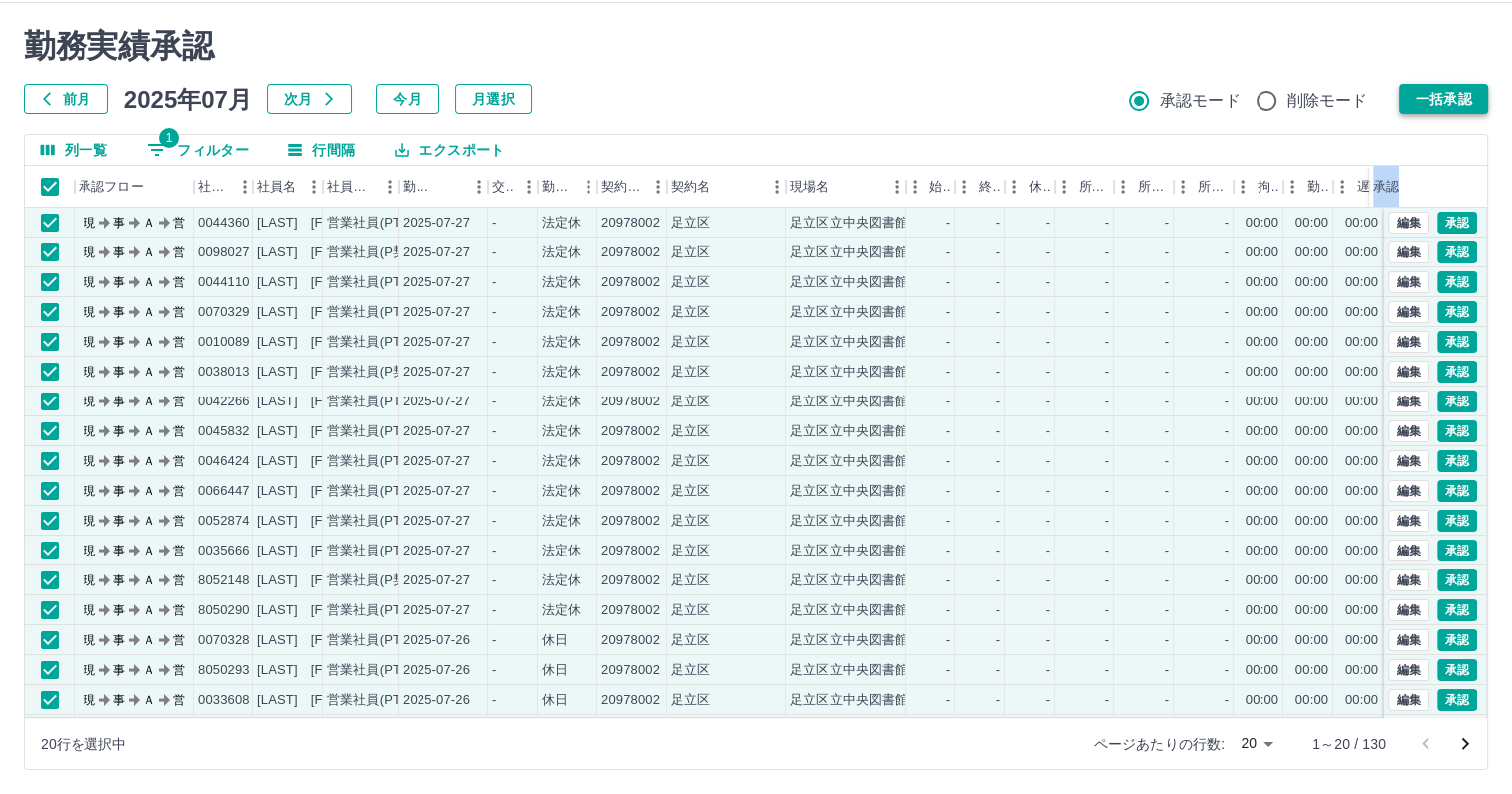 click on "一括承認" at bounding box center (1443, 99) 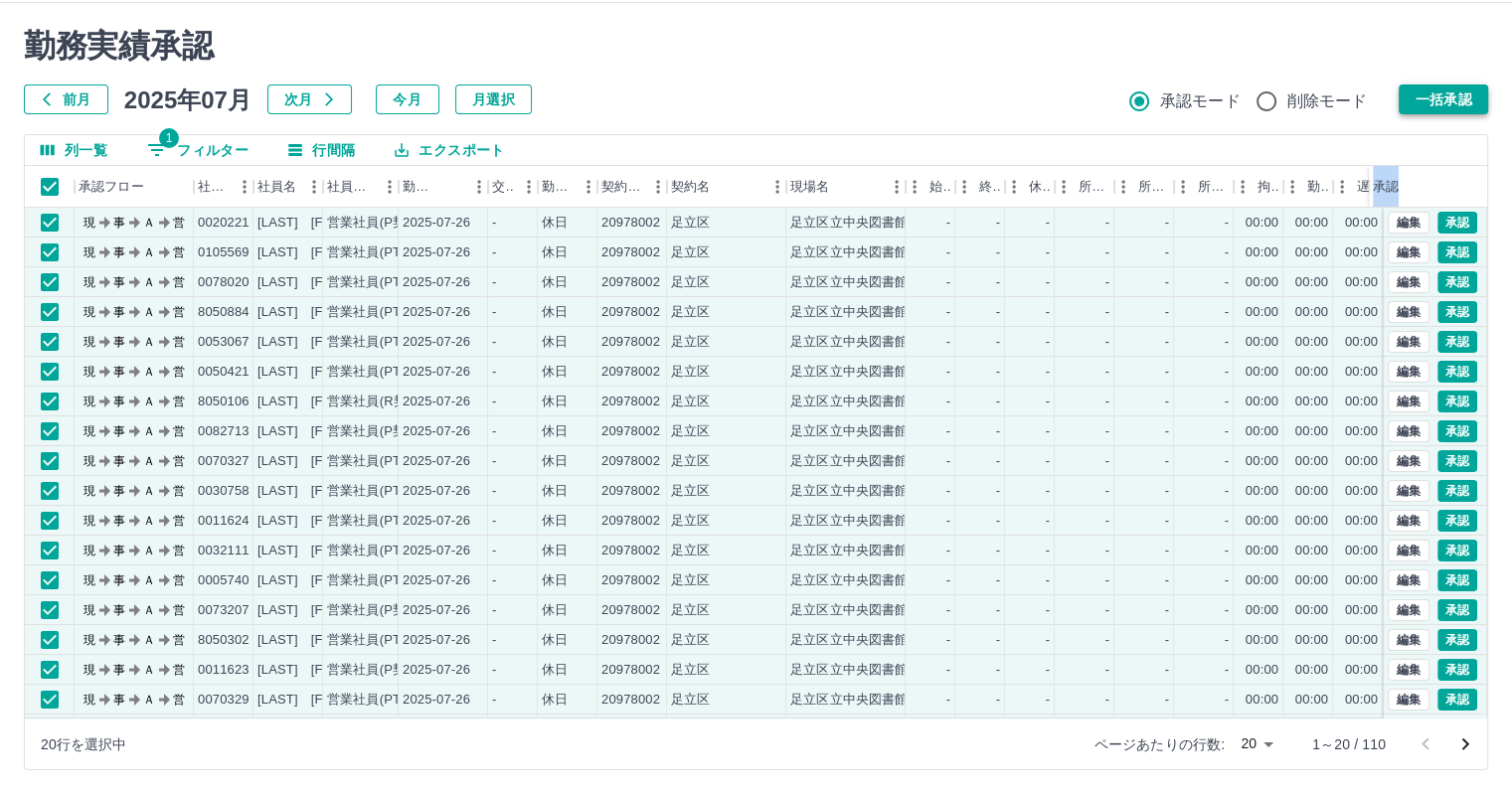 click on "一括承認" at bounding box center [1443, 99] 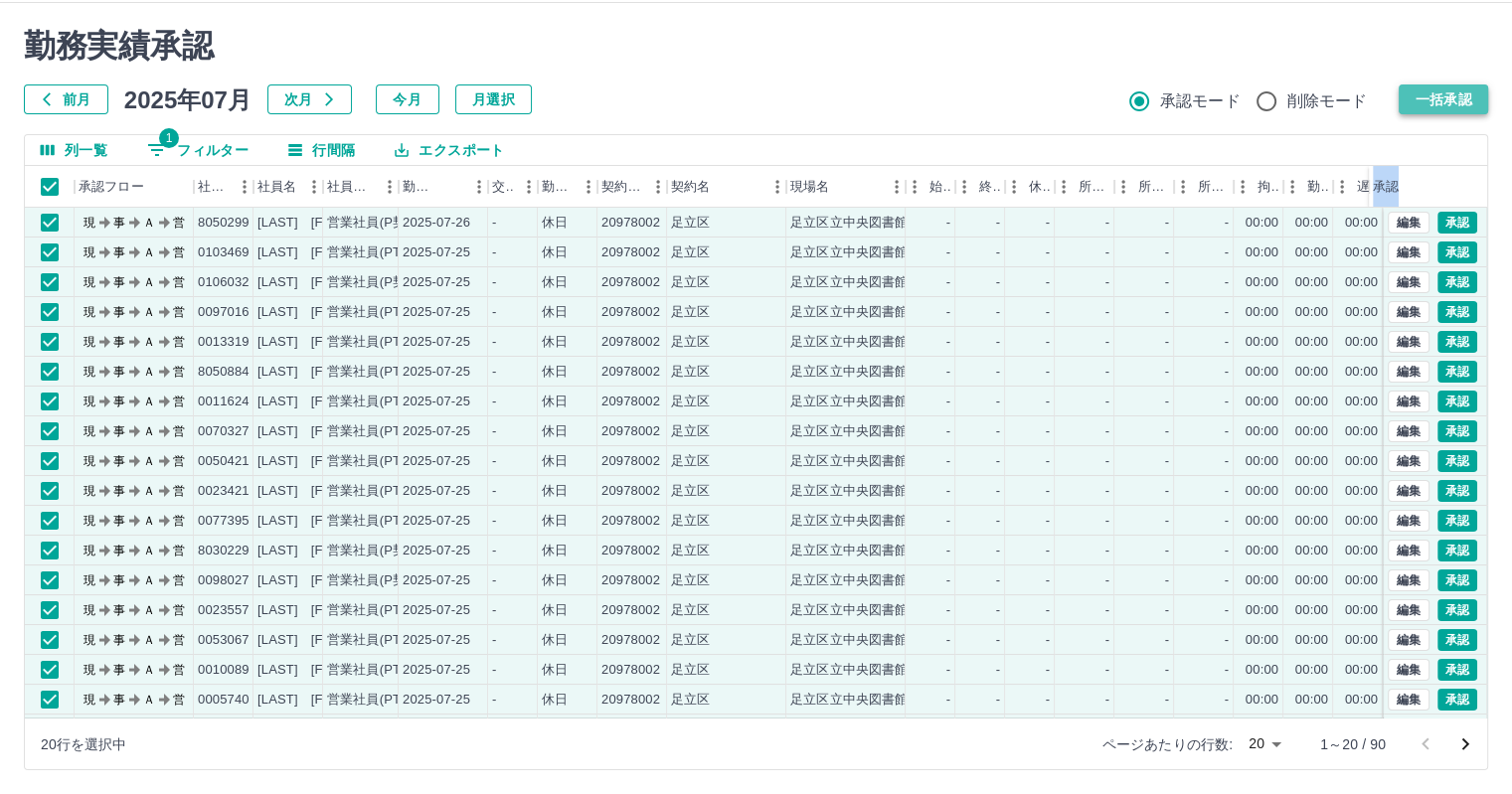 click on "一括承認" at bounding box center (1443, 99) 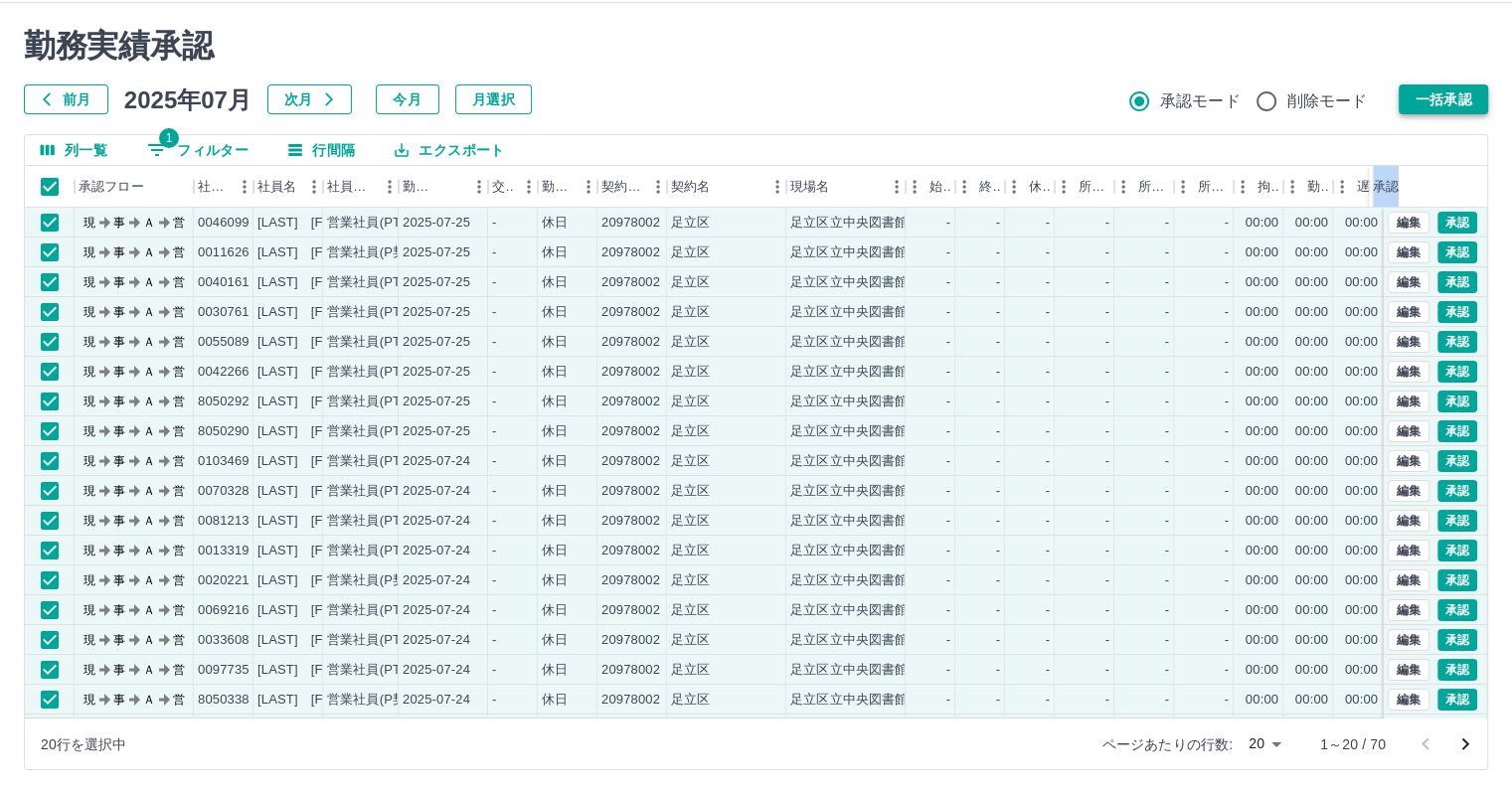 click on "一括承認" at bounding box center [1443, 99] 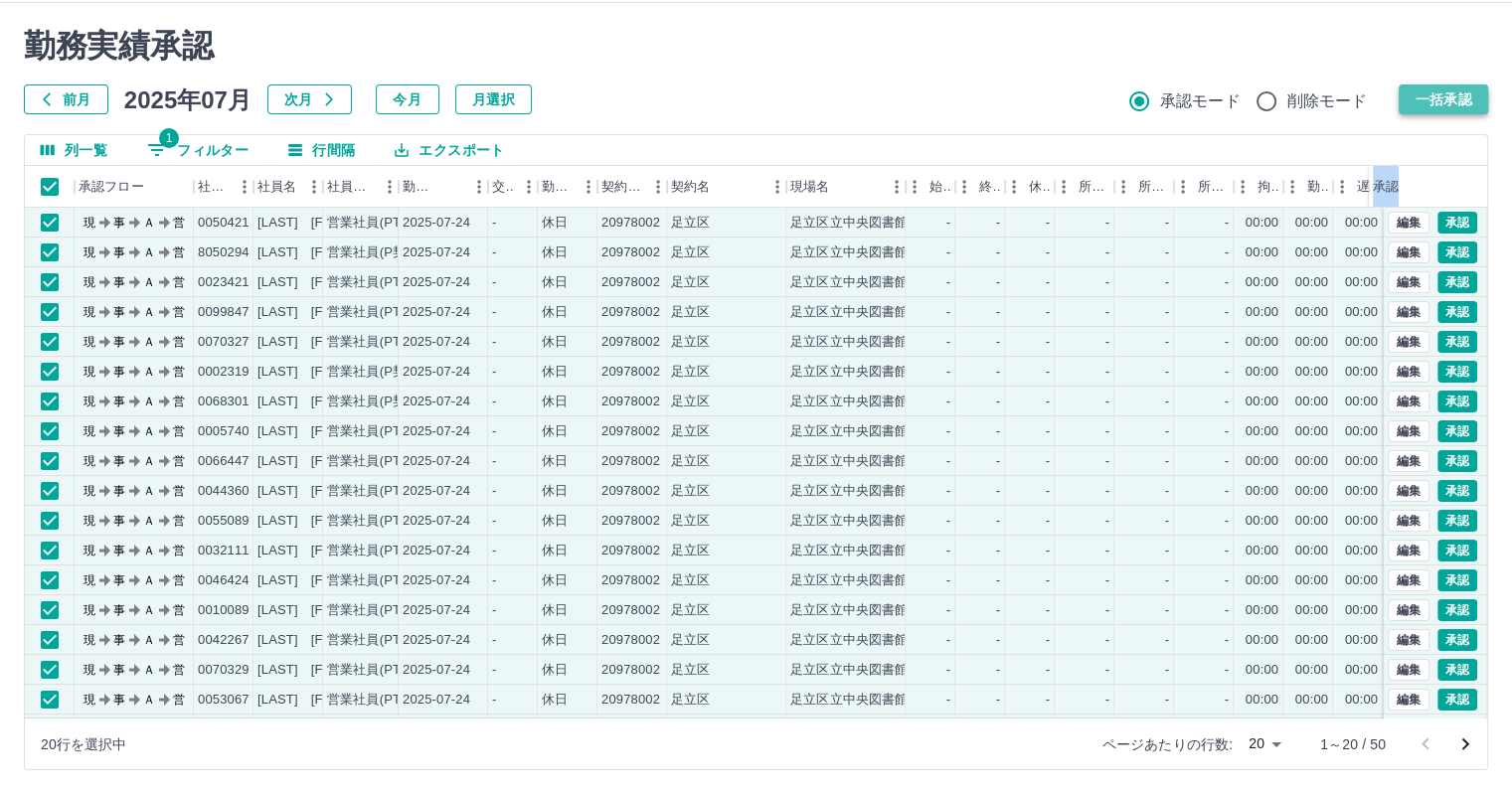 click on "一括承認" at bounding box center (1443, 99) 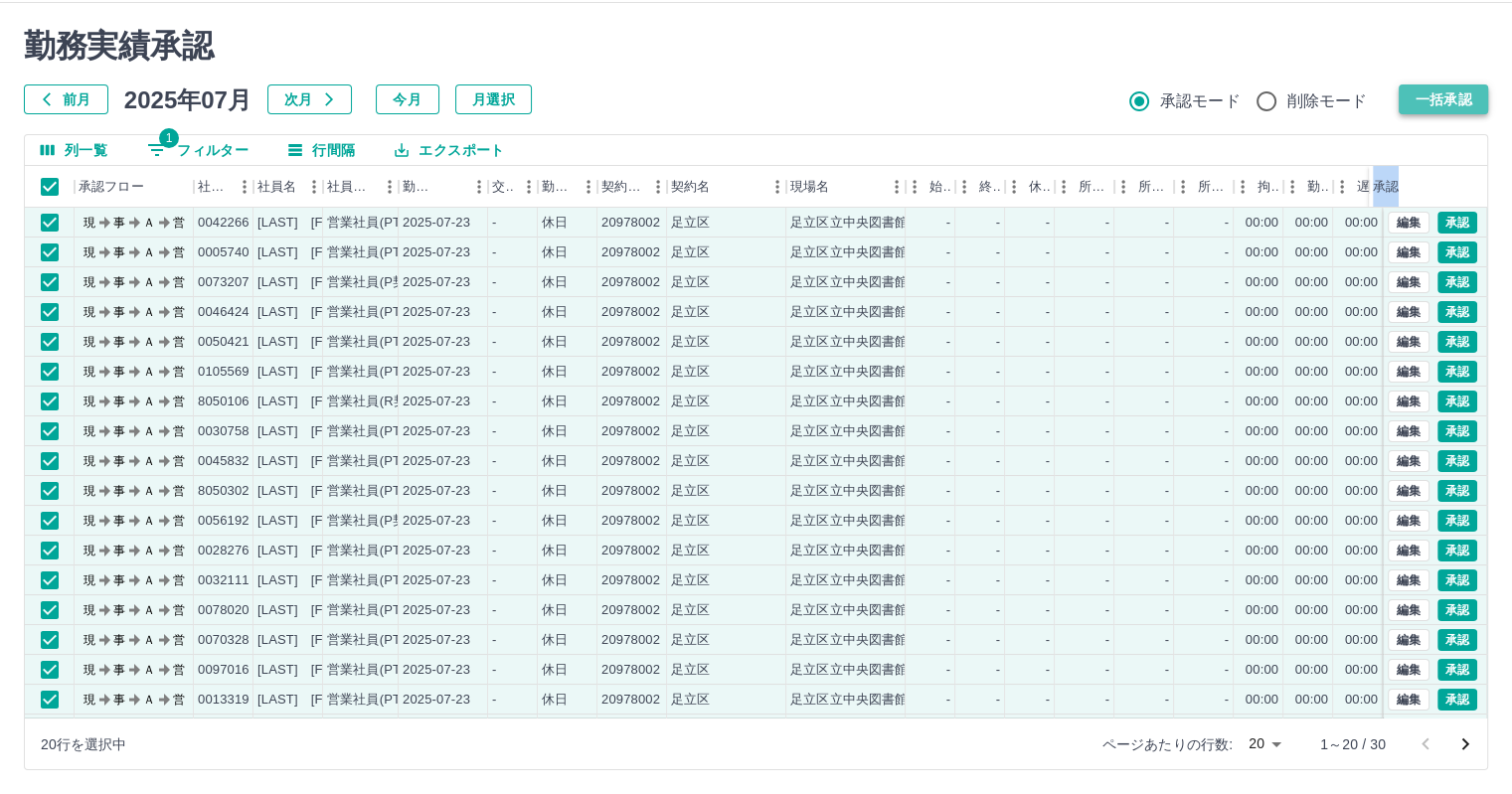 click on "一括承認" at bounding box center [1443, 99] 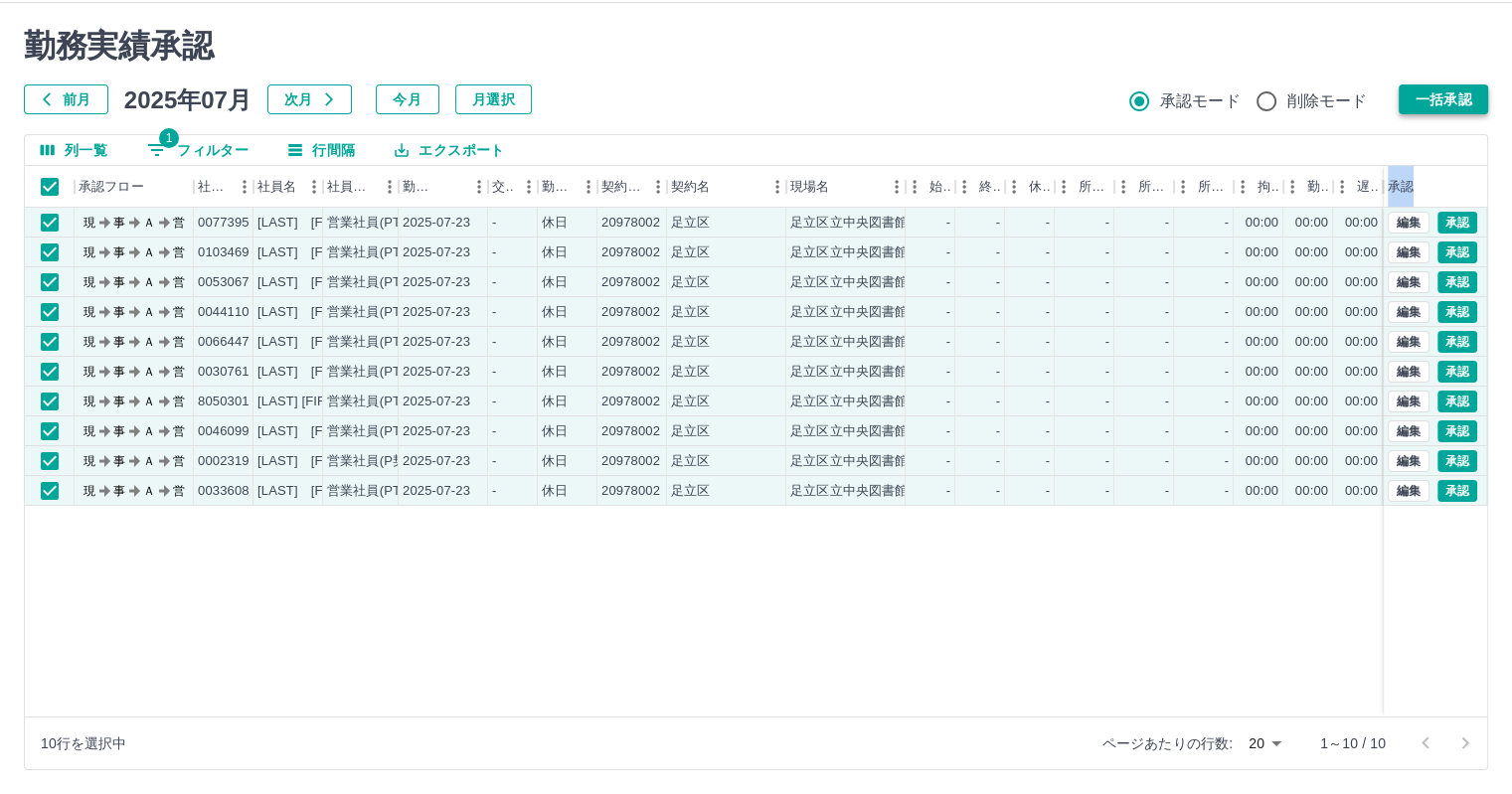 click on "一括承認" at bounding box center (1443, 99) 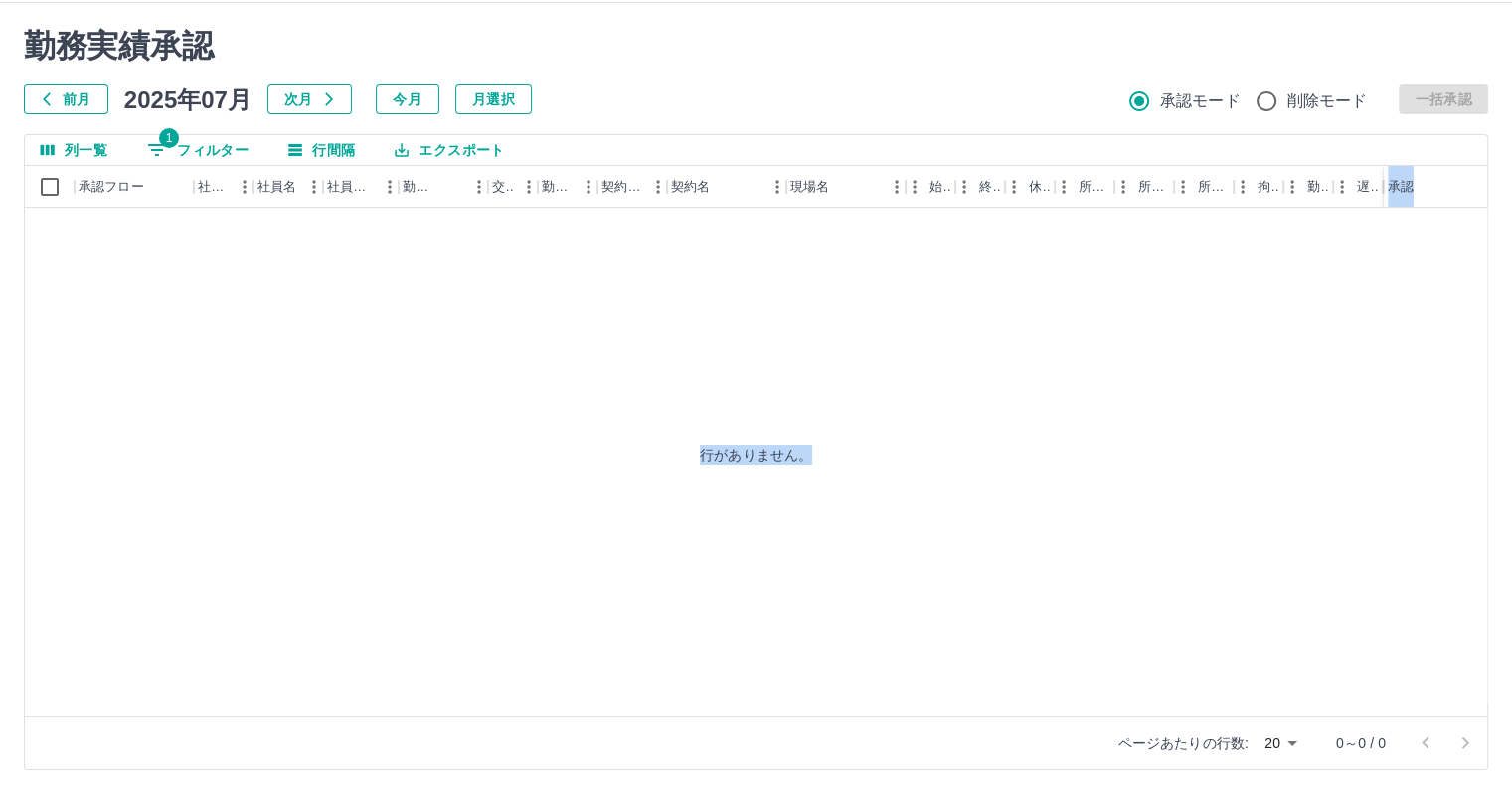 scroll, scrollTop: 42, scrollLeft: 0, axis: vertical 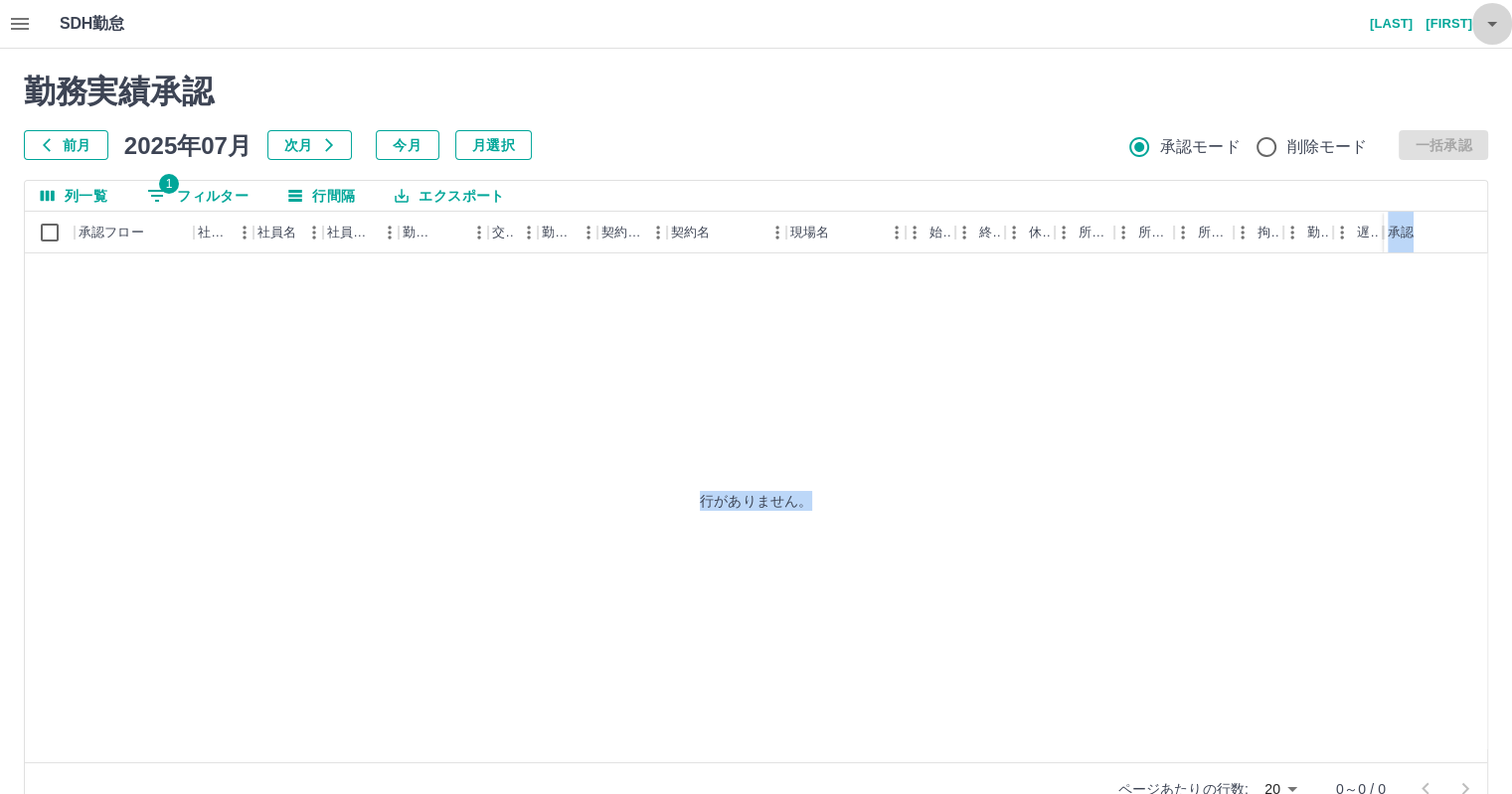 click 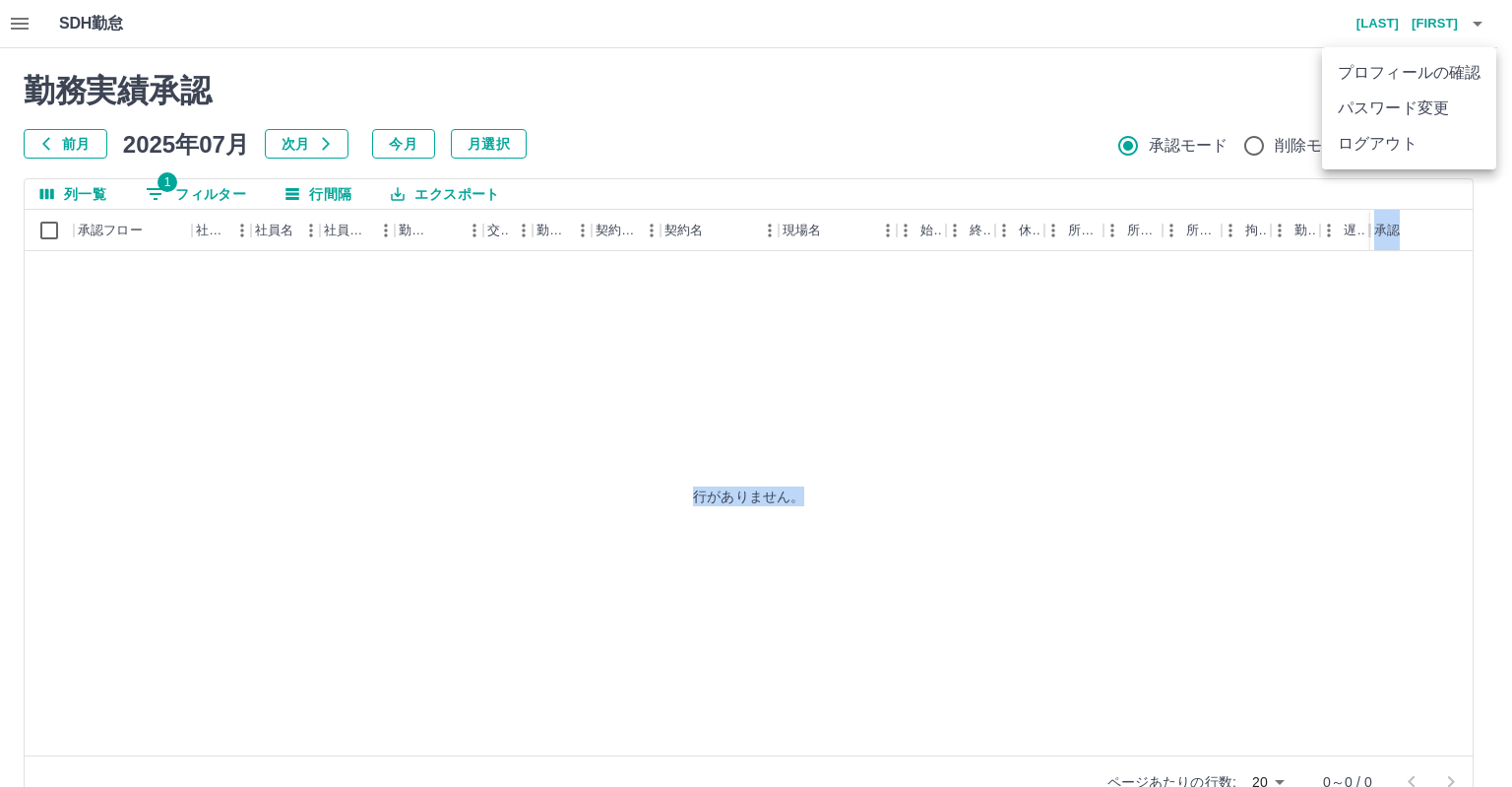 click on "ログアウト" at bounding box center (1409, 144) 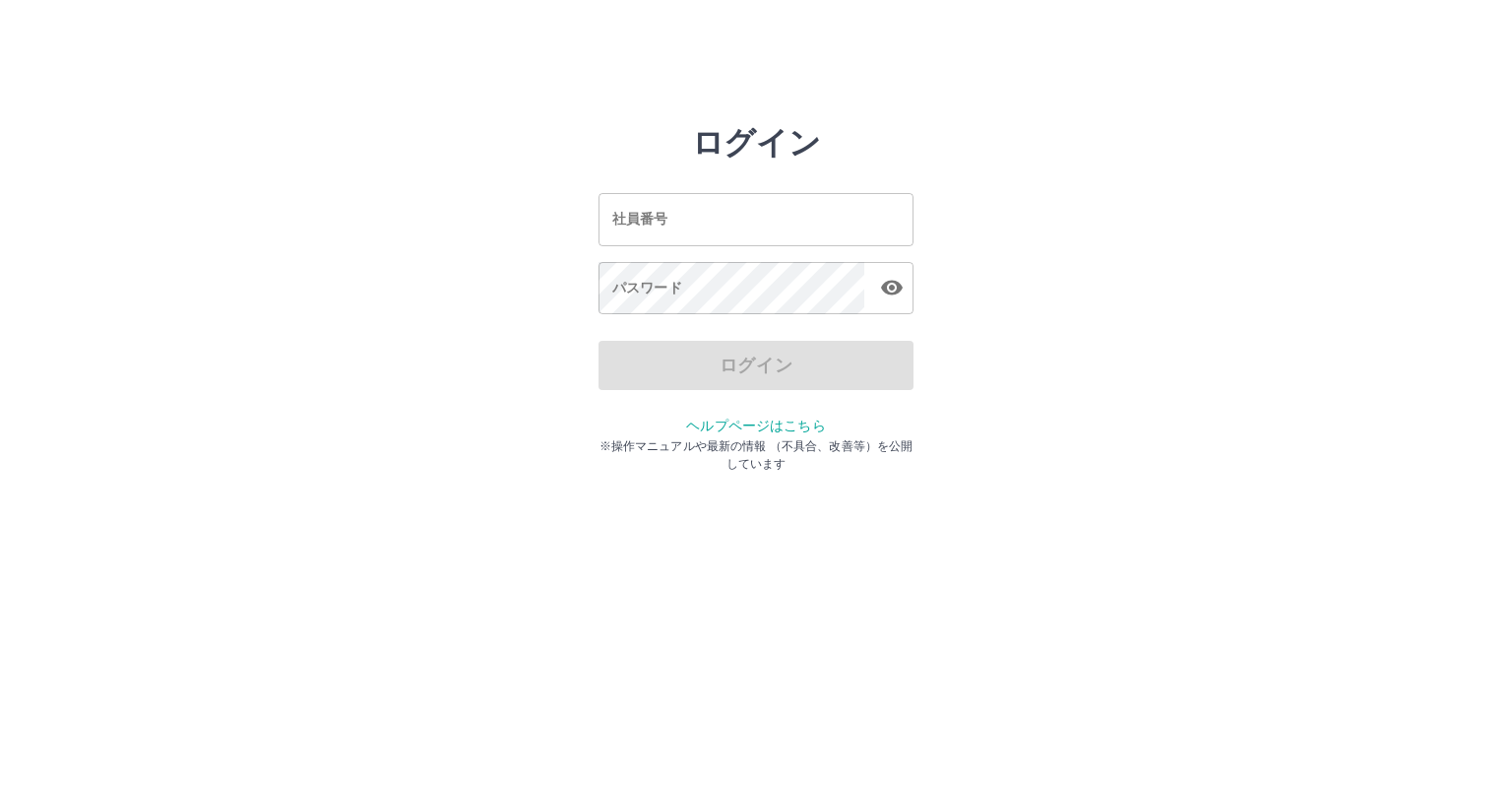 scroll, scrollTop: 0, scrollLeft: 0, axis: both 